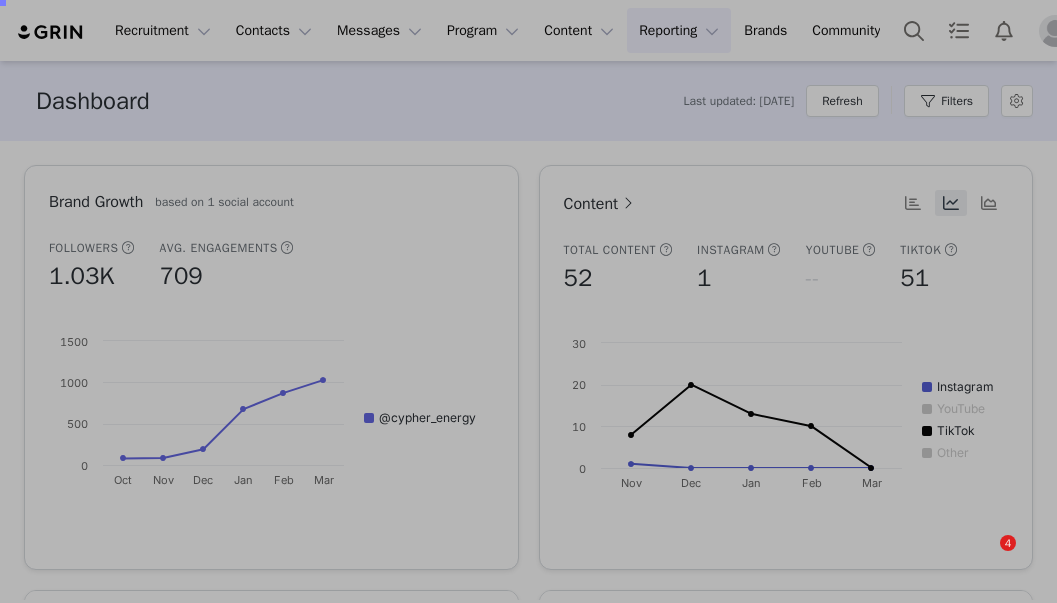 scroll, scrollTop: 0, scrollLeft: 0, axis: both 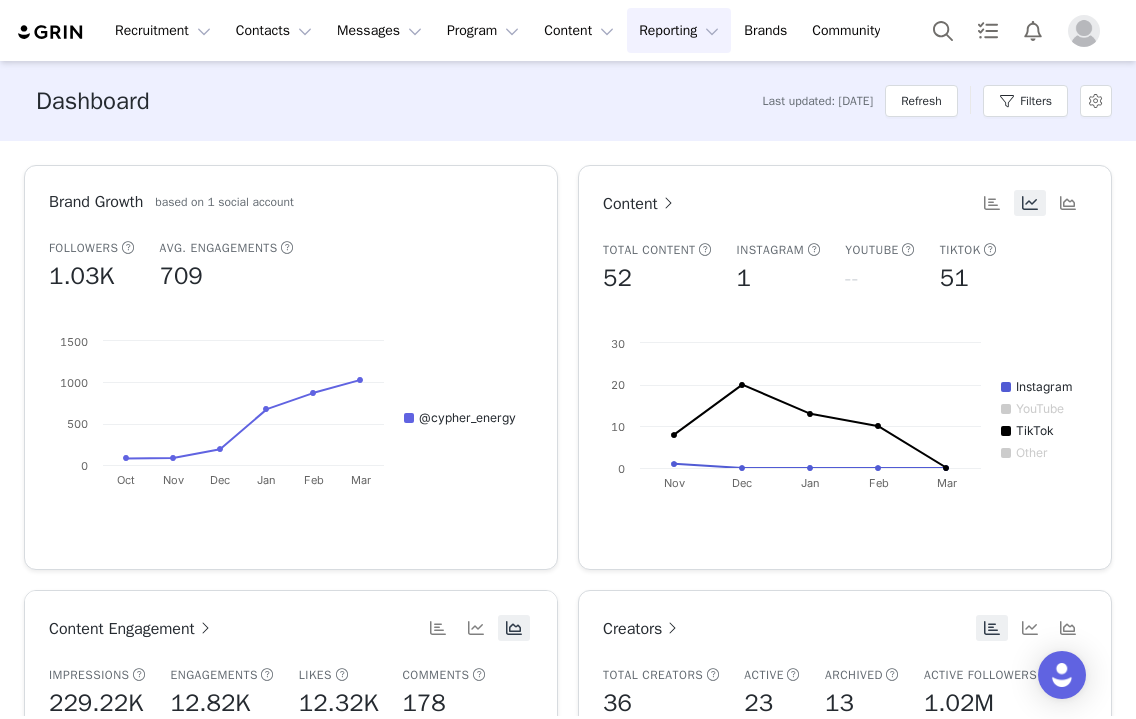 click on "Recruitment Recruitment Creator Search Curated Lists Landing Pages Web Extension AI Creator Search Beta Contacts Contacts Creators Prospects Applicants Messages Messages Dashboard Inbox Templates Sequences Program Program Activations Partnerships Payments Affiliates Content Content Creator Content Media Library Social Listening Reporting Reporting Dashboard Report Builder Brands Brands Community Community" at bounding box center (454, 30) 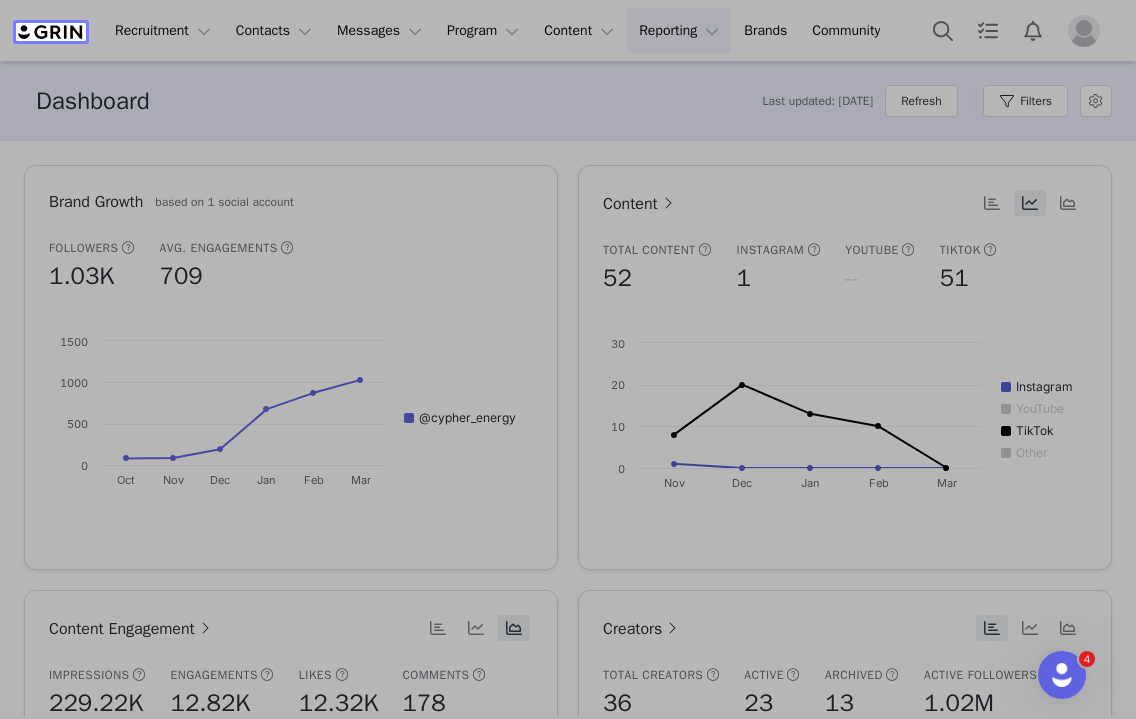 scroll, scrollTop: 0, scrollLeft: 0, axis: both 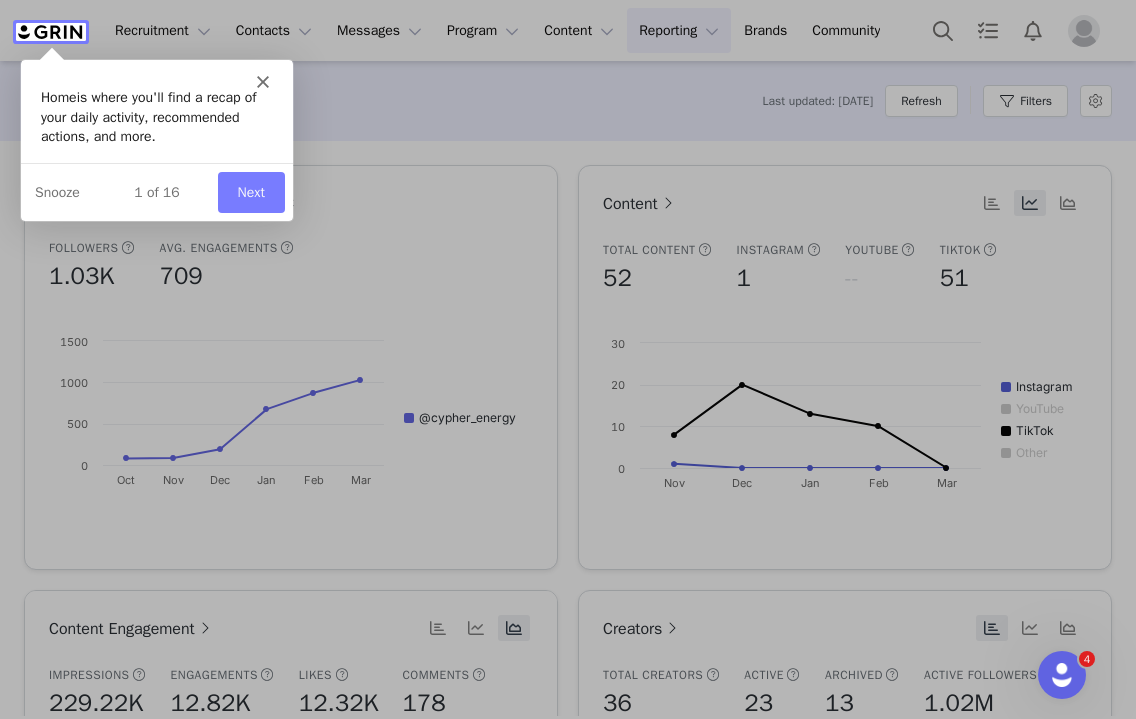 click at bounding box center [568, 359] 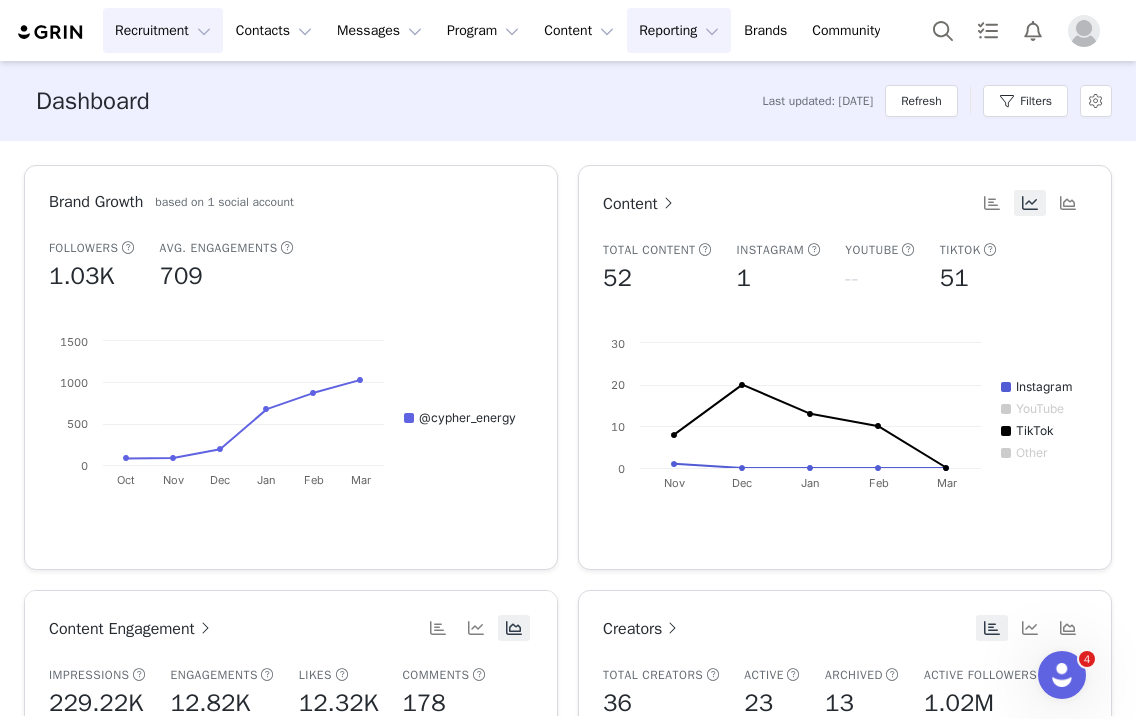 click on "Recruitment Recruitment" at bounding box center (163, 30) 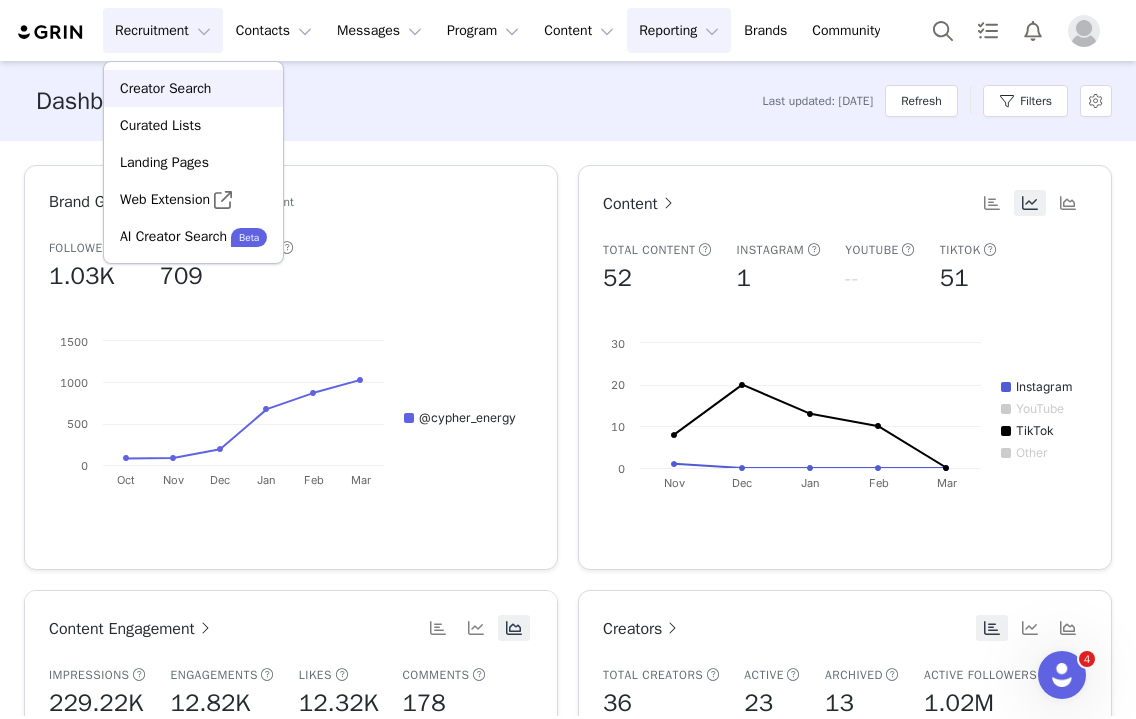 click on "Creator Search" at bounding box center [165, 88] 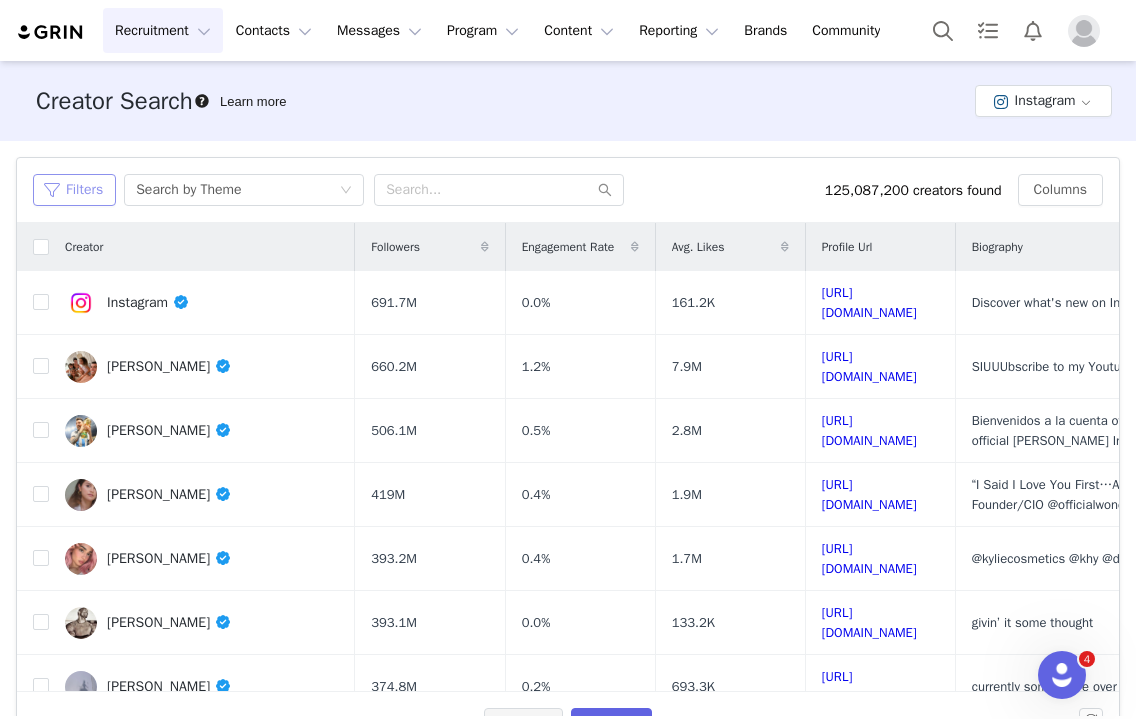 click on "Filters" at bounding box center [74, 190] 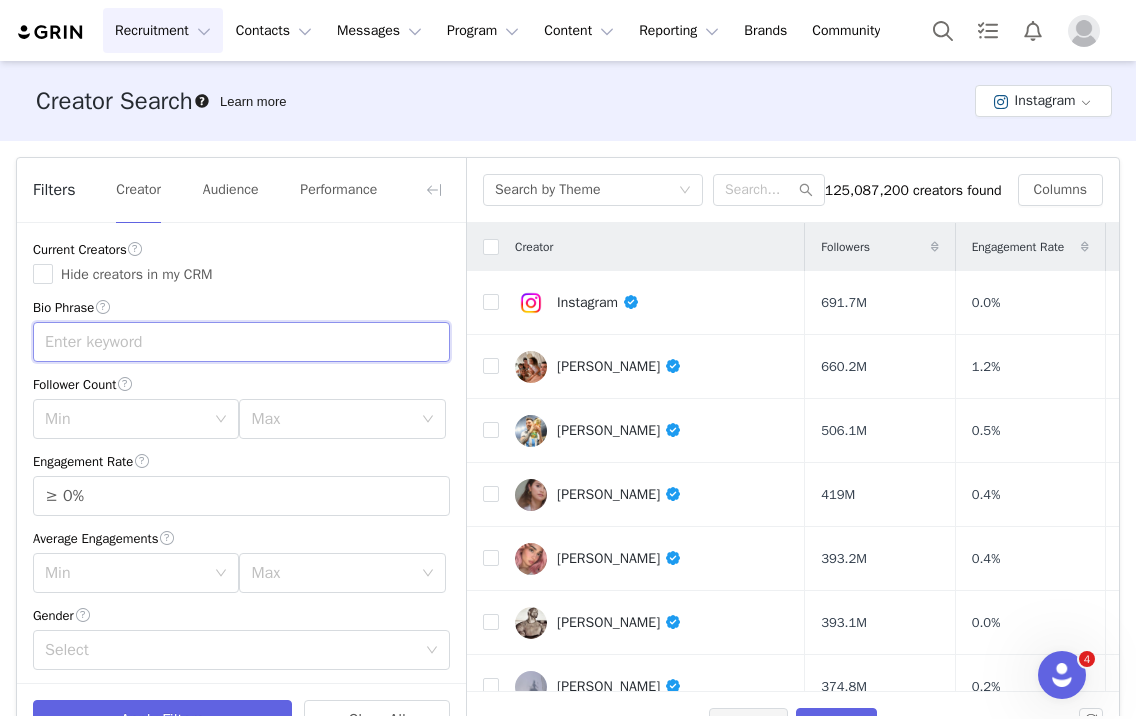 click at bounding box center (241, 342) 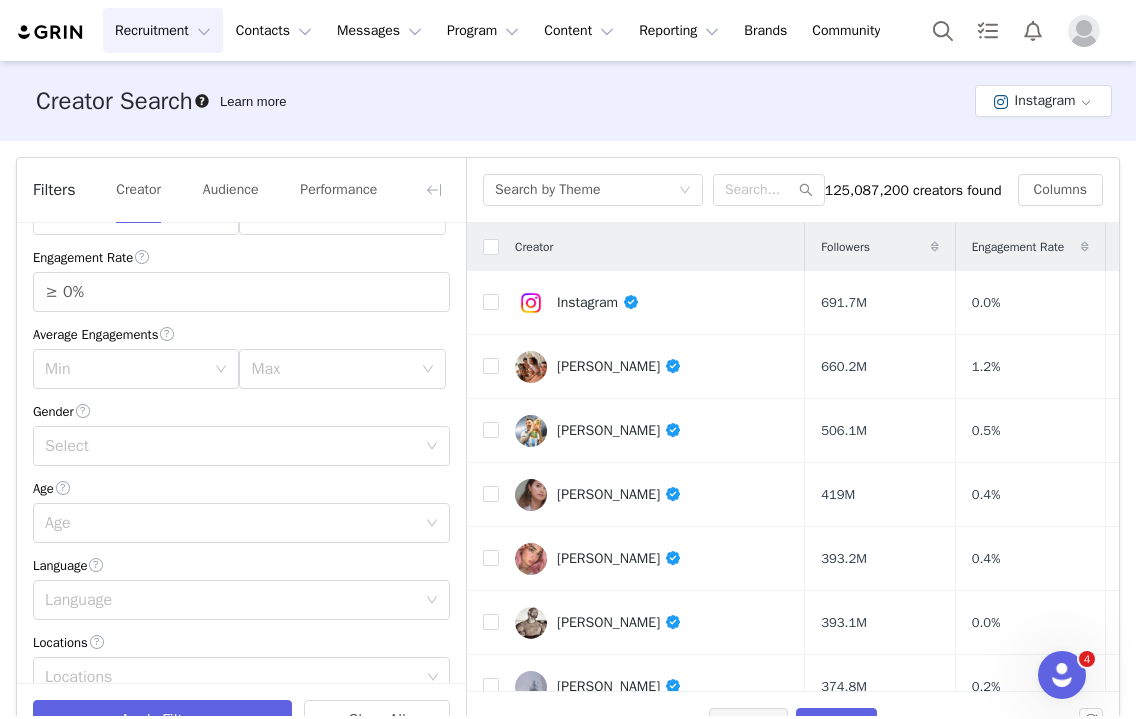 scroll, scrollTop: 203, scrollLeft: 0, axis: vertical 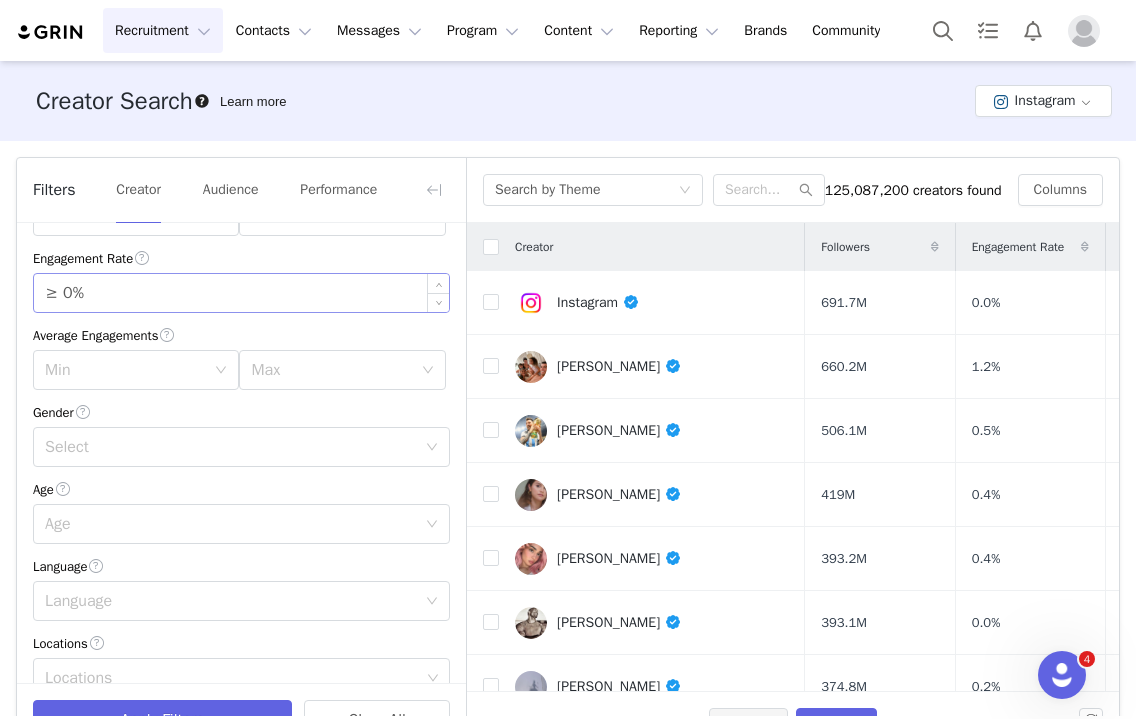 type on "fashion" 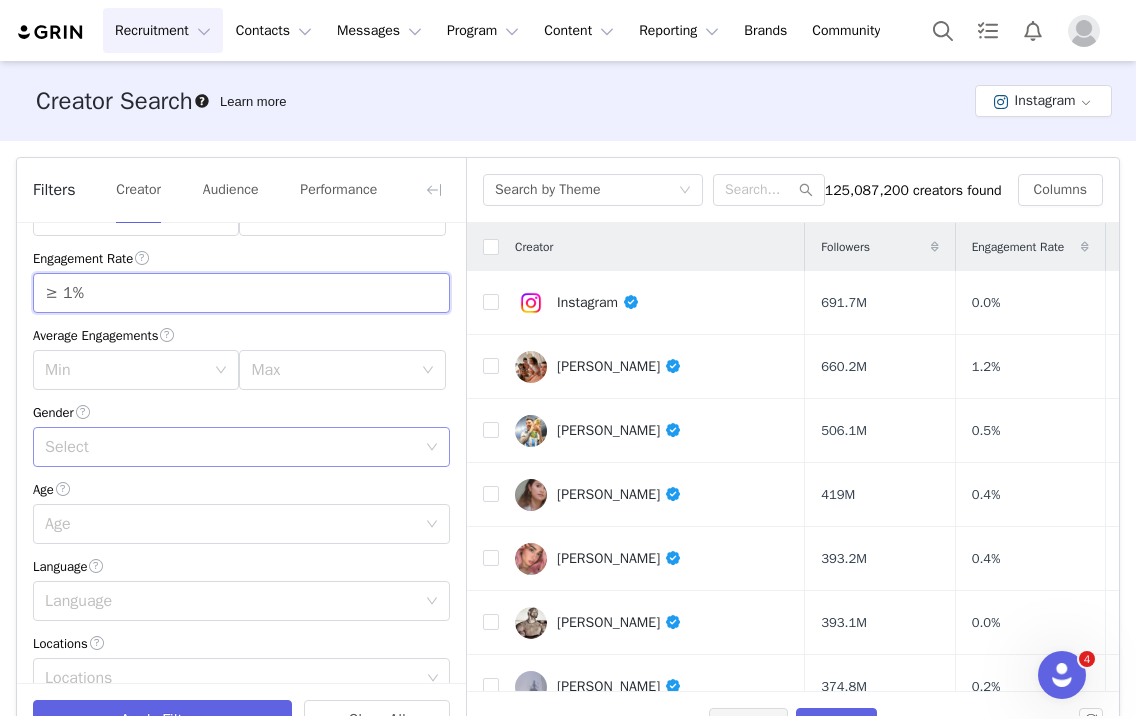 type on "≥ 1%" 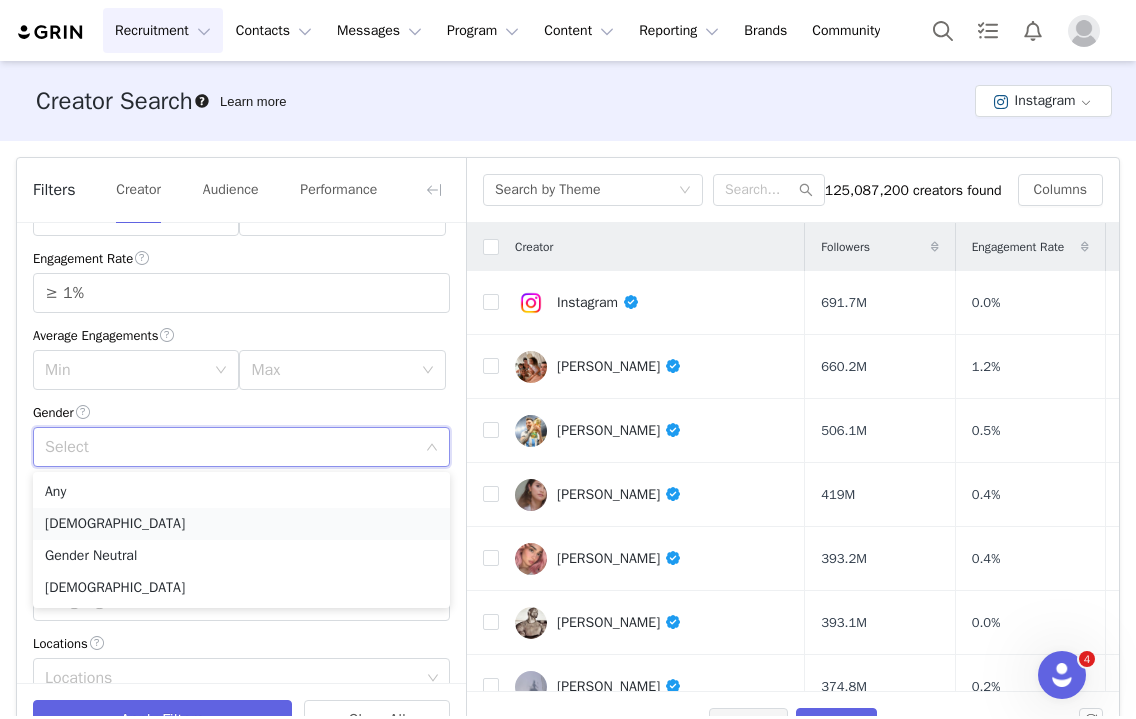 click on "Female" at bounding box center [241, 524] 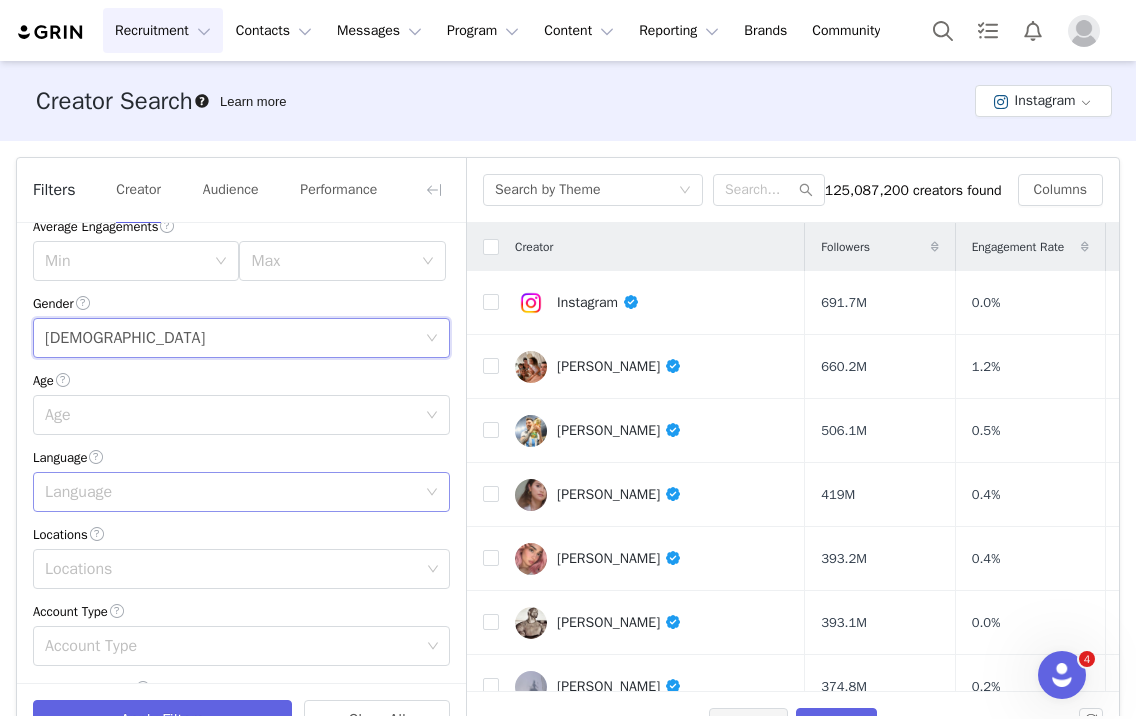 scroll, scrollTop: 315, scrollLeft: 0, axis: vertical 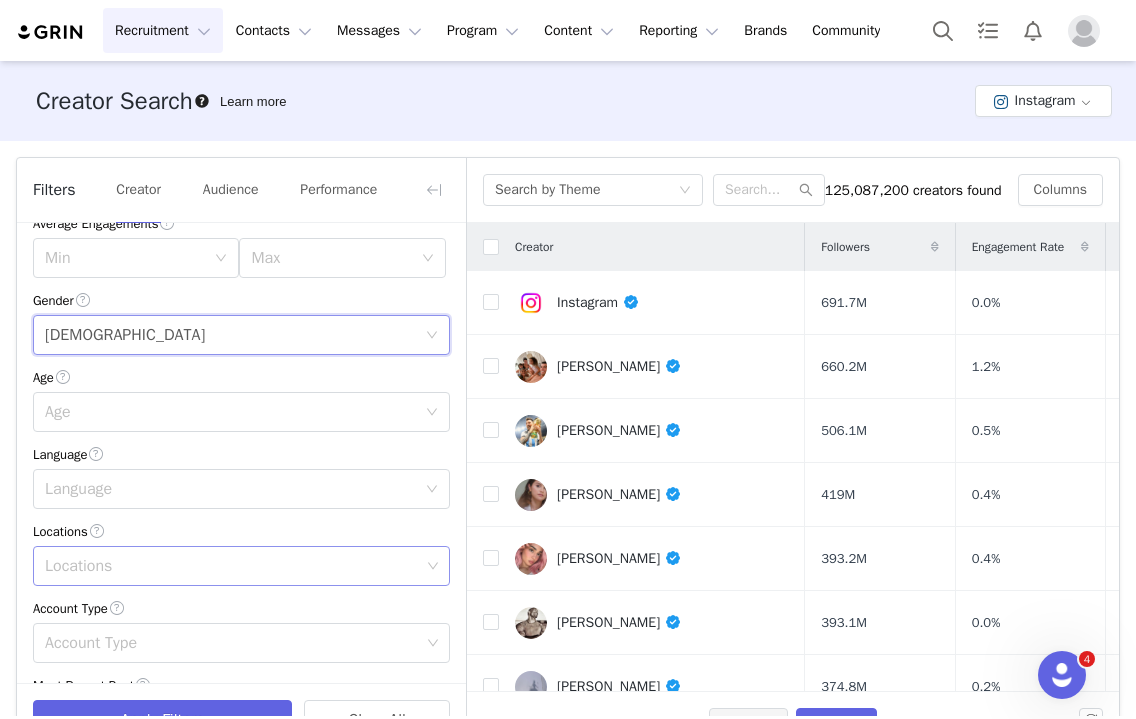 click on "Locations" at bounding box center (232, 566) 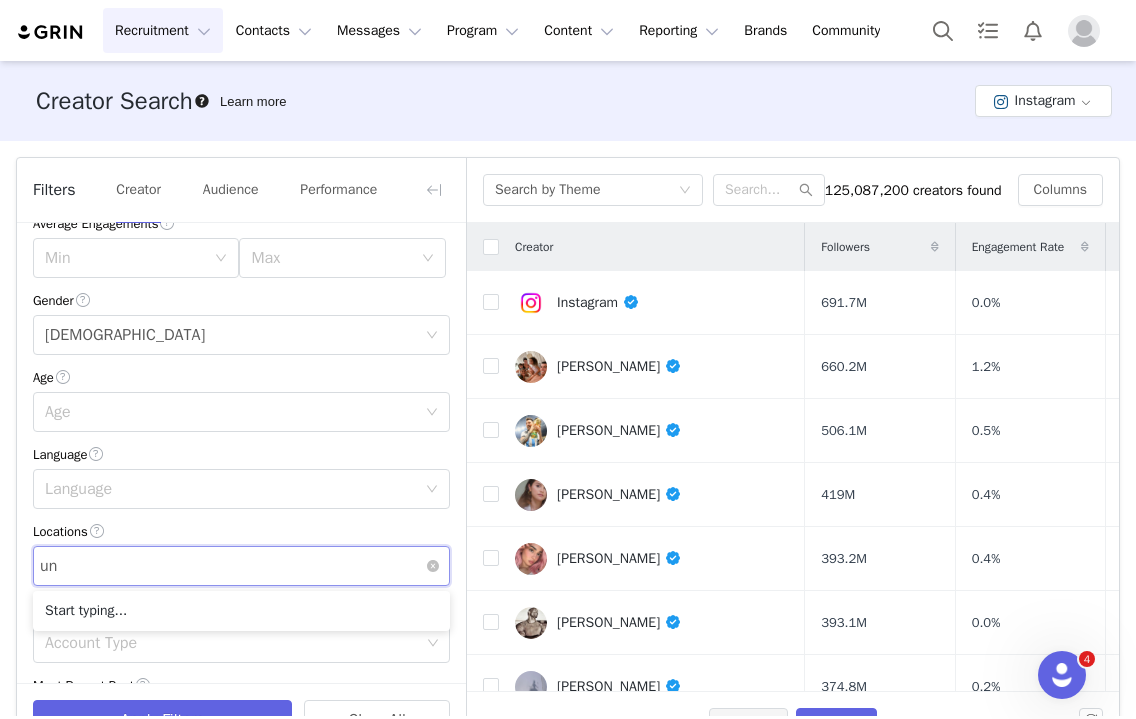 type on "uni" 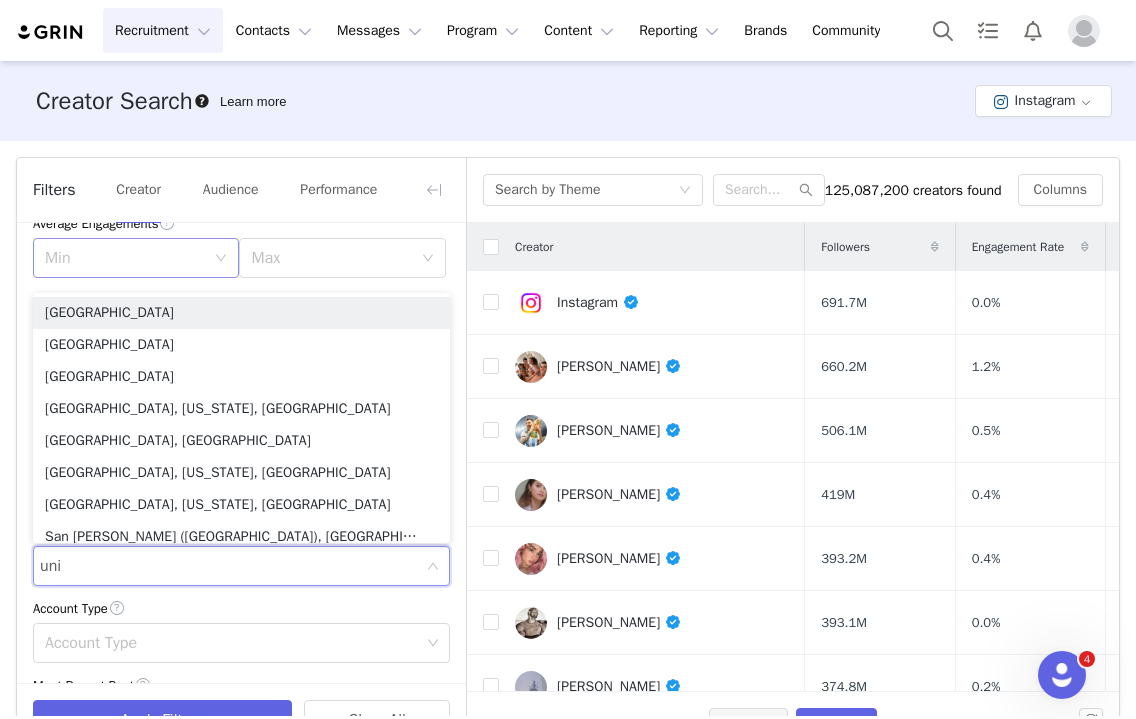scroll, scrollTop: 4, scrollLeft: 0, axis: vertical 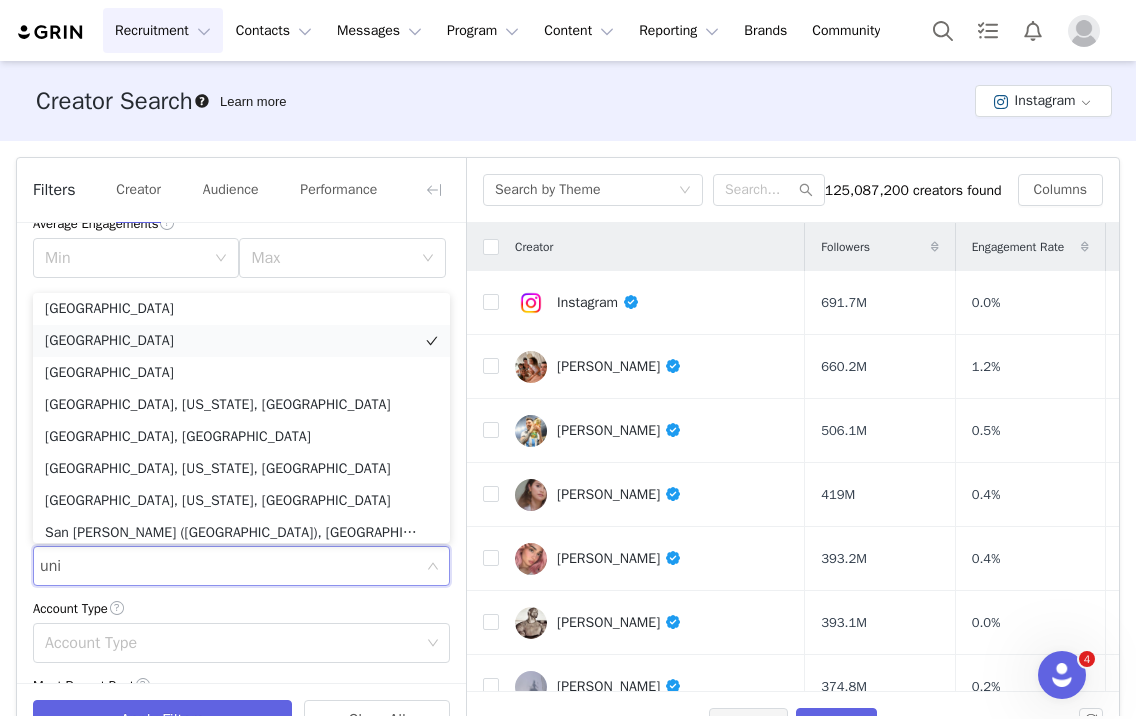 click on "United States" at bounding box center [241, 341] 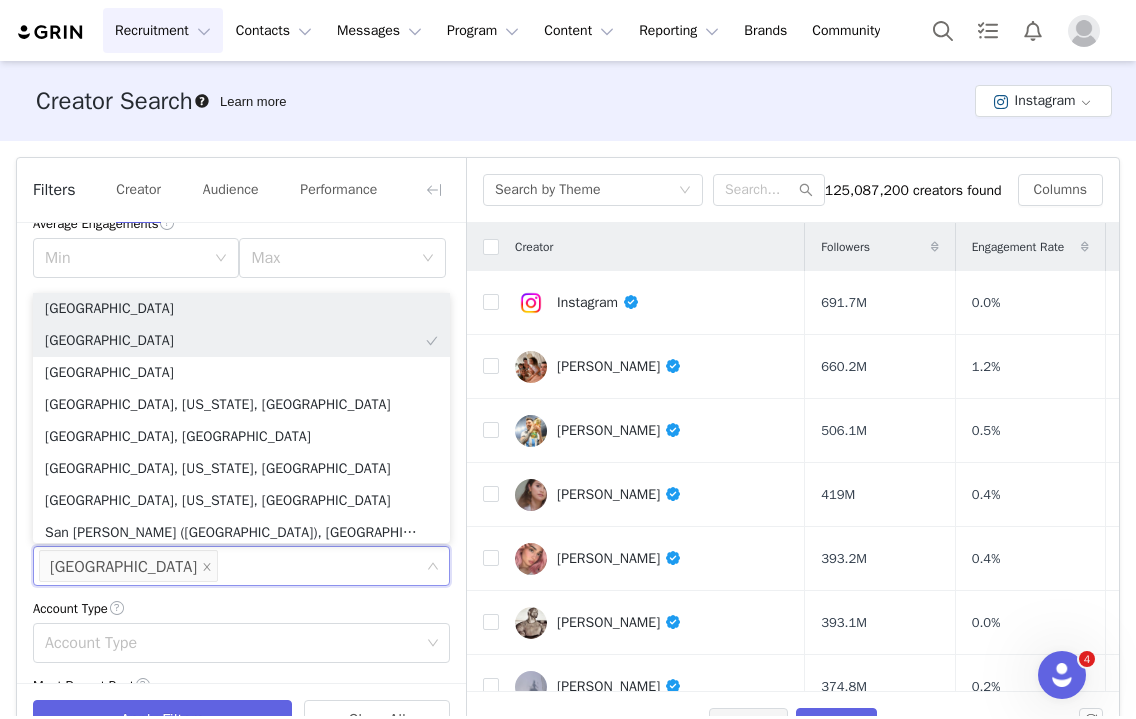 scroll, scrollTop: 10, scrollLeft: 0, axis: vertical 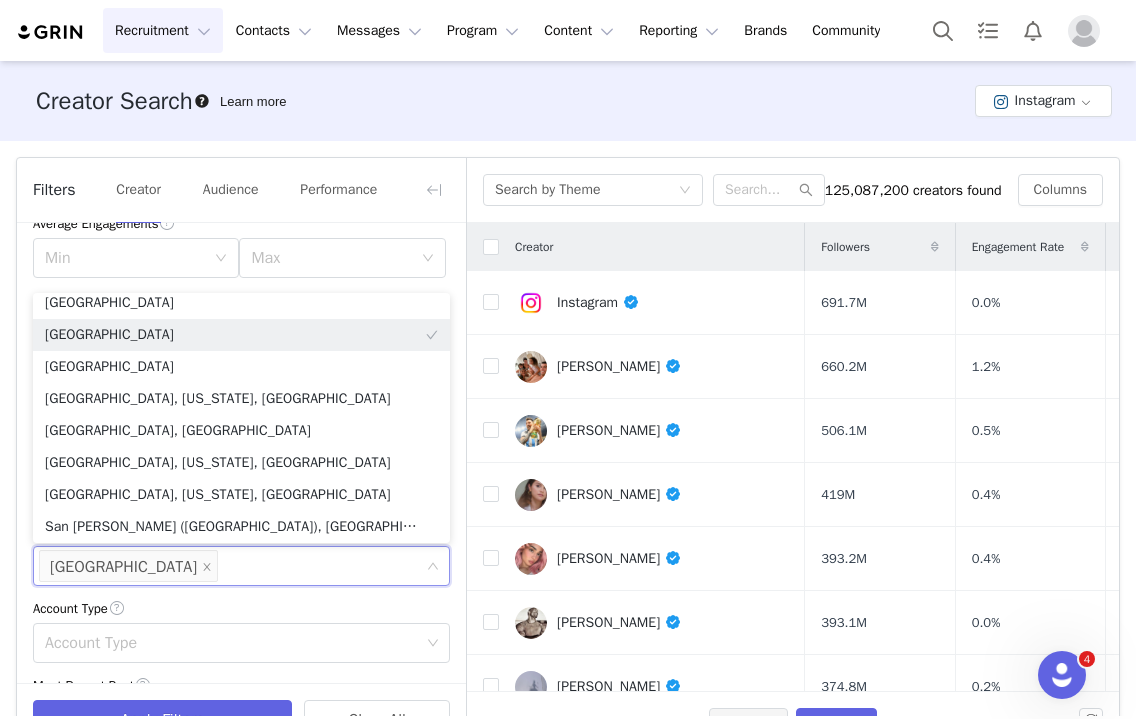 click on "Account Type" at bounding box center [241, 608] 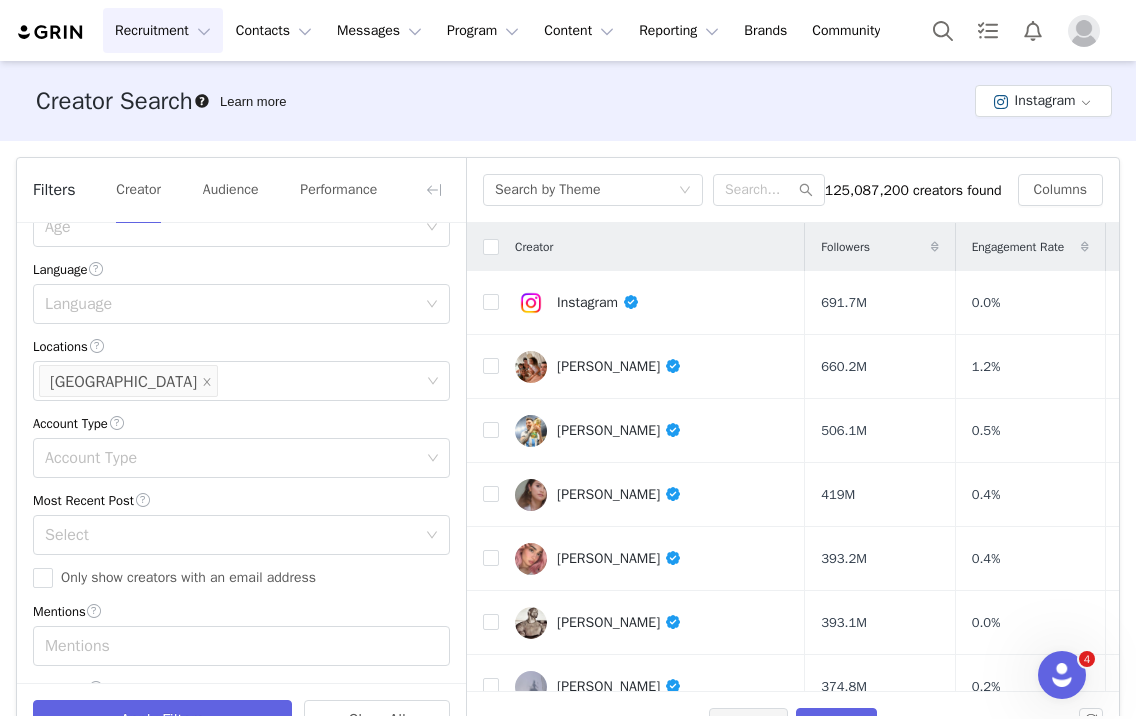 scroll, scrollTop: 507, scrollLeft: 0, axis: vertical 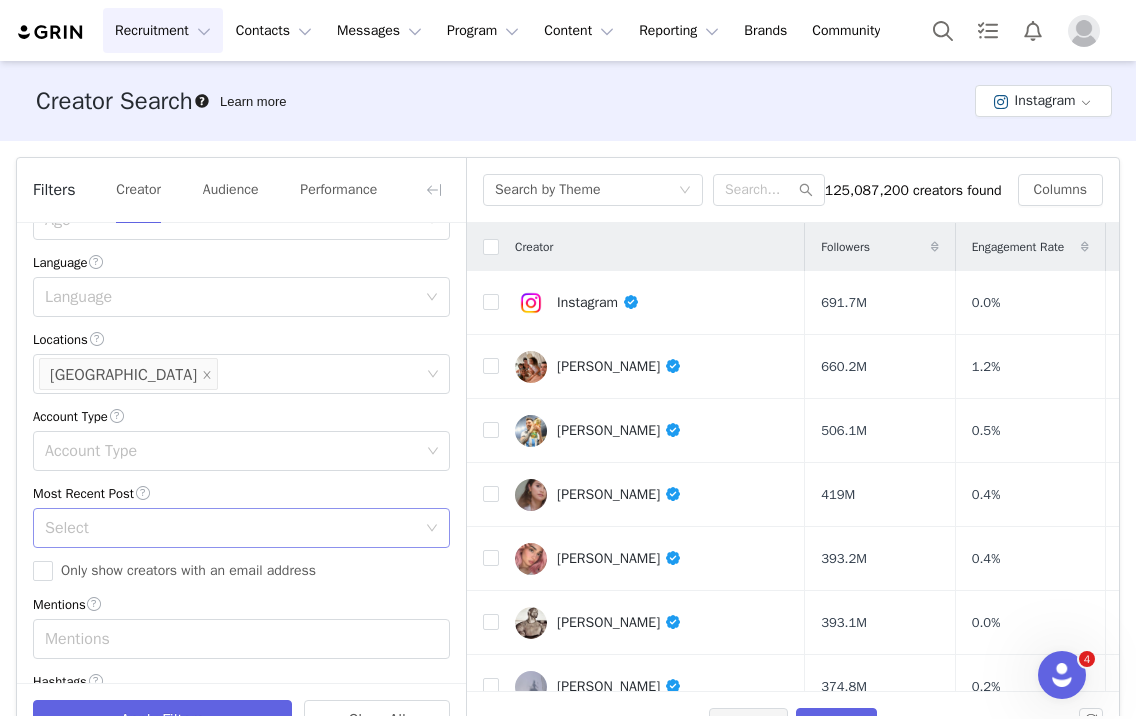 click on "Select" at bounding box center [230, 528] 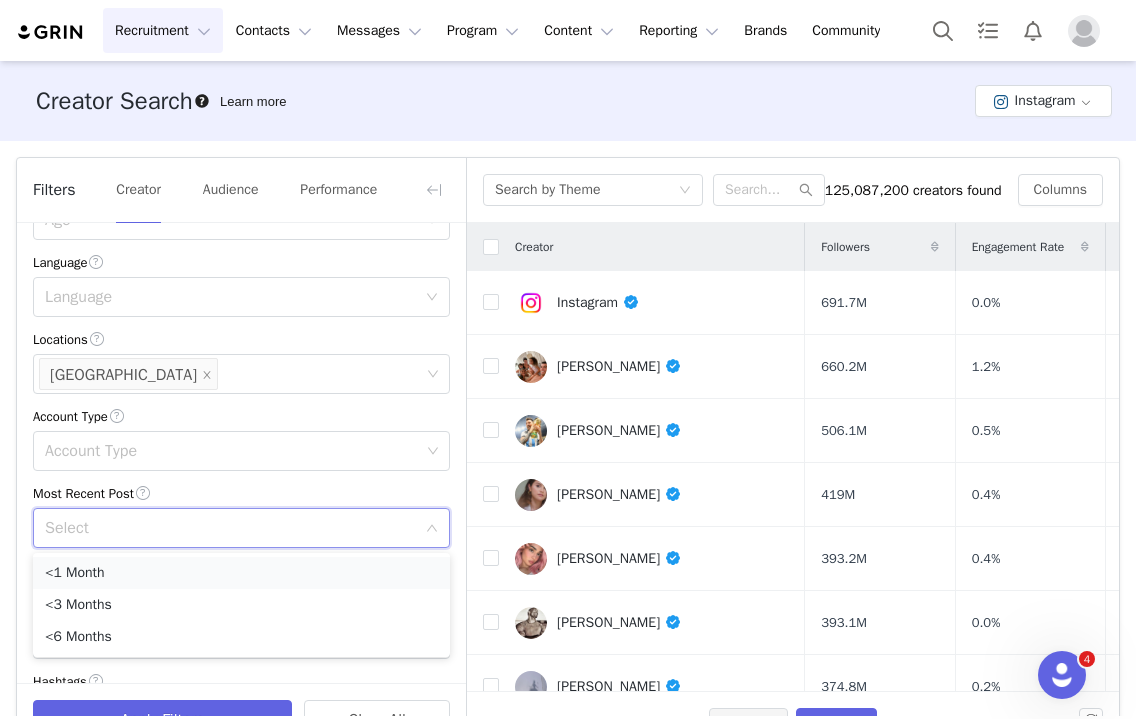 click on "<1 Month" at bounding box center (241, 573) 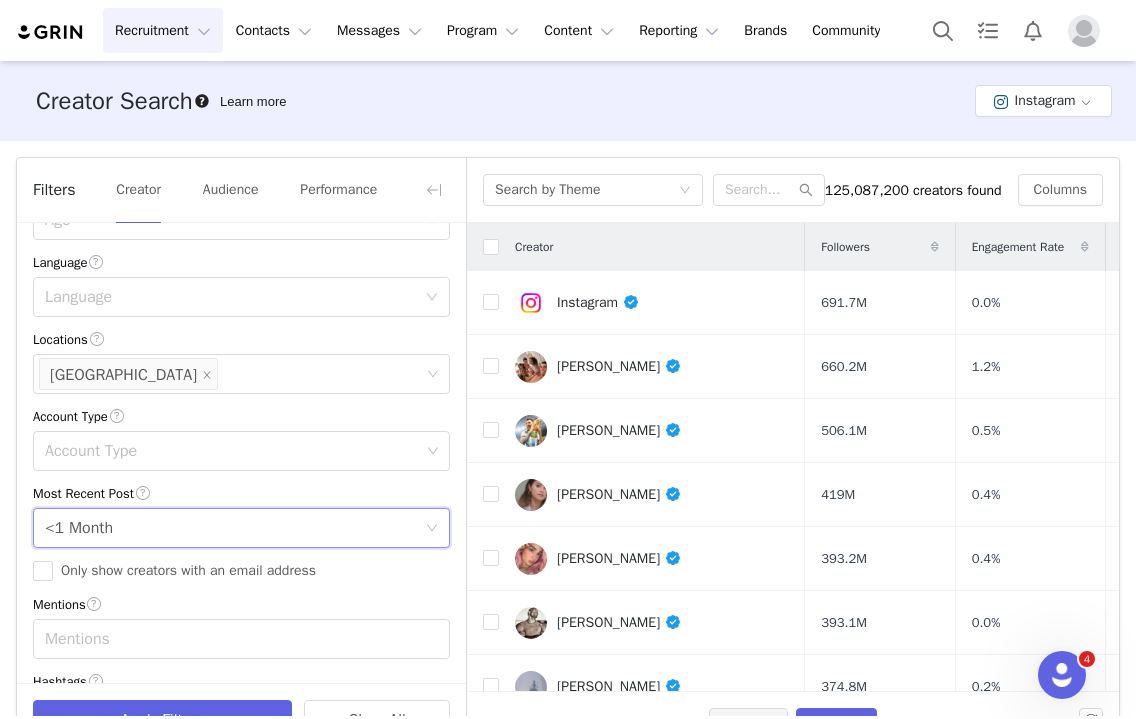 scroll, scrollTop: 653, scrollLeft: 0, axis: vertical 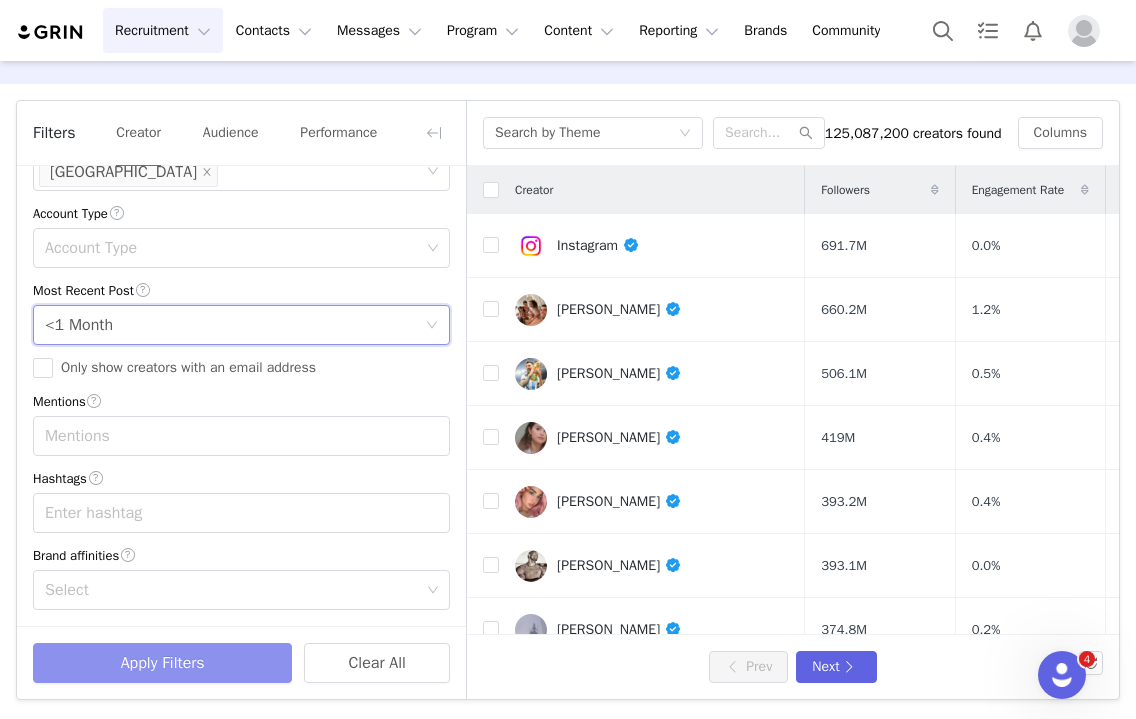 click on "Apply Filters" at bounding box center [162, 663] 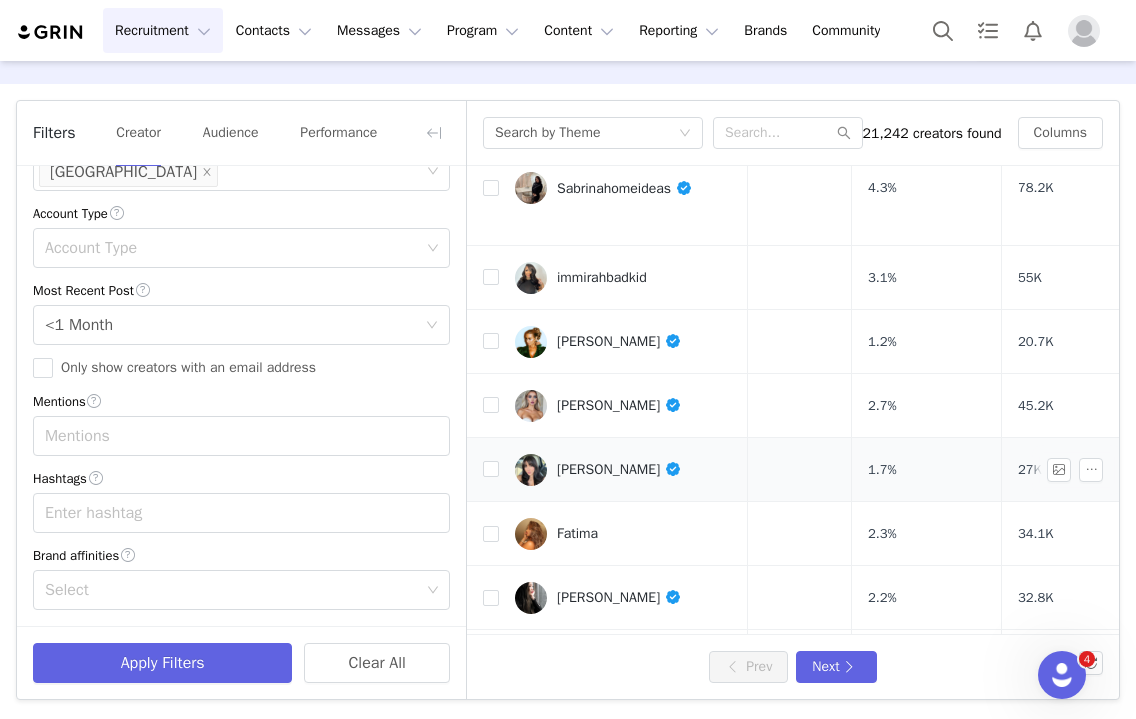 scroll, scrollTop: 752, scrollLeft: 46, axis: both 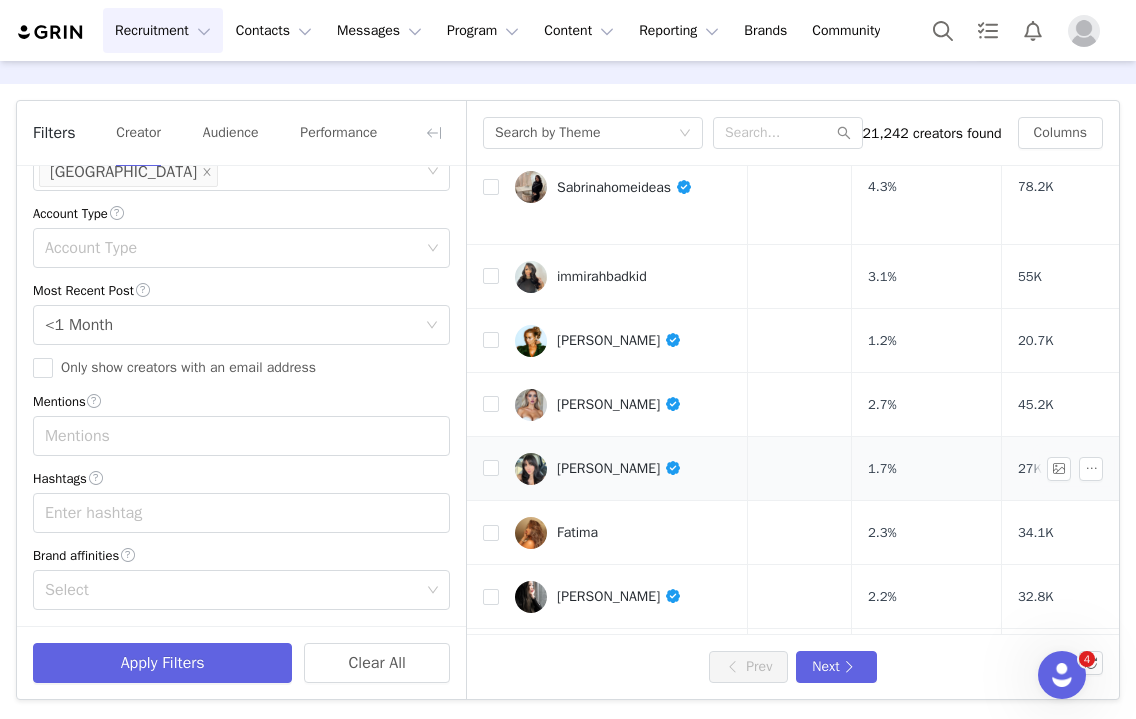 click on "Sara Hesri" at bounding box center [619, 468] 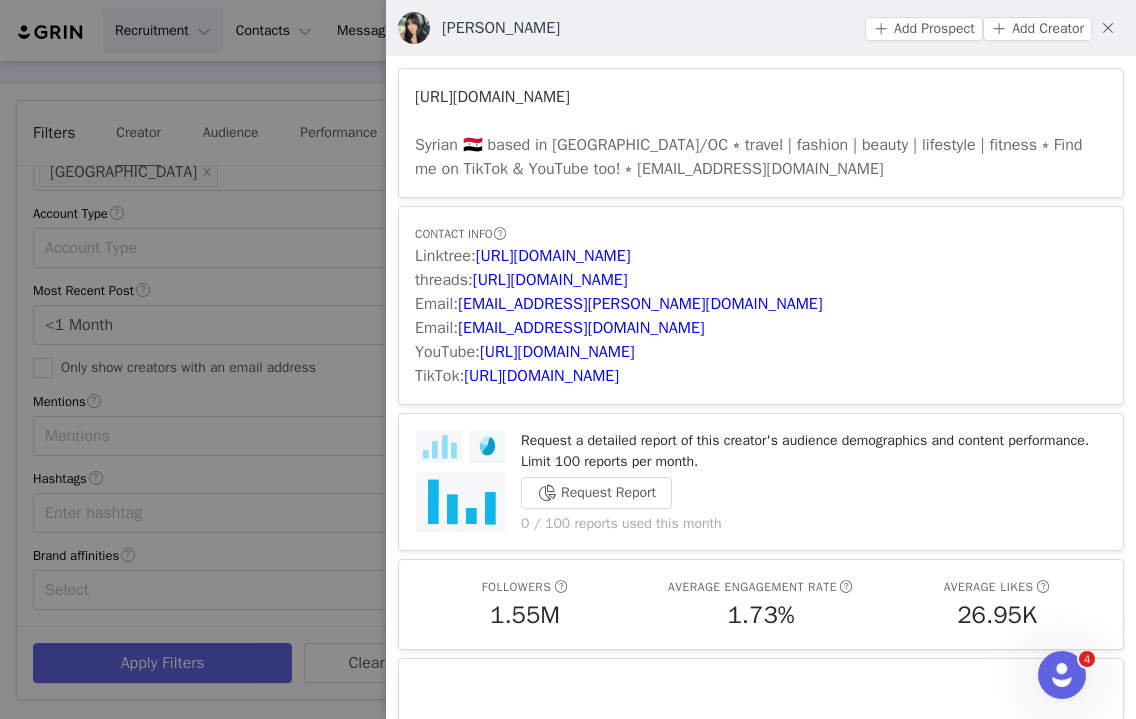 click on "https://www.instagram.com/sarahesri/" at bounding box center (492, 97) 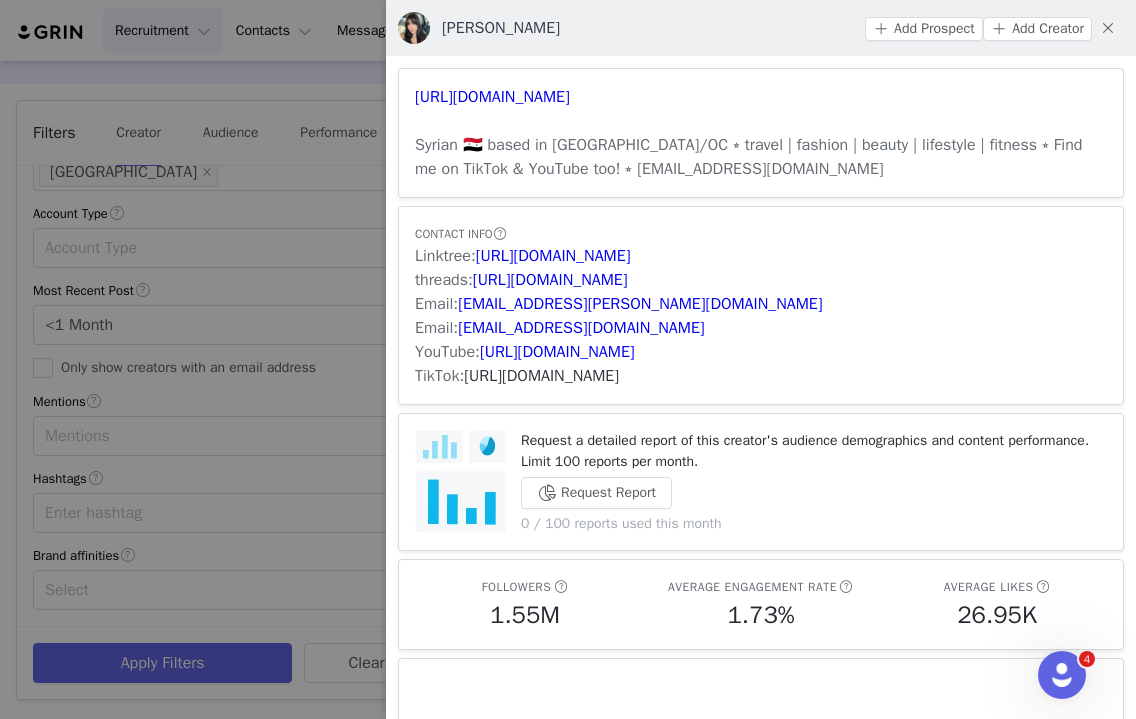 click on "https://www.tiktok.com/share/user/6755587284777911302" at bounding box center [541, 376] 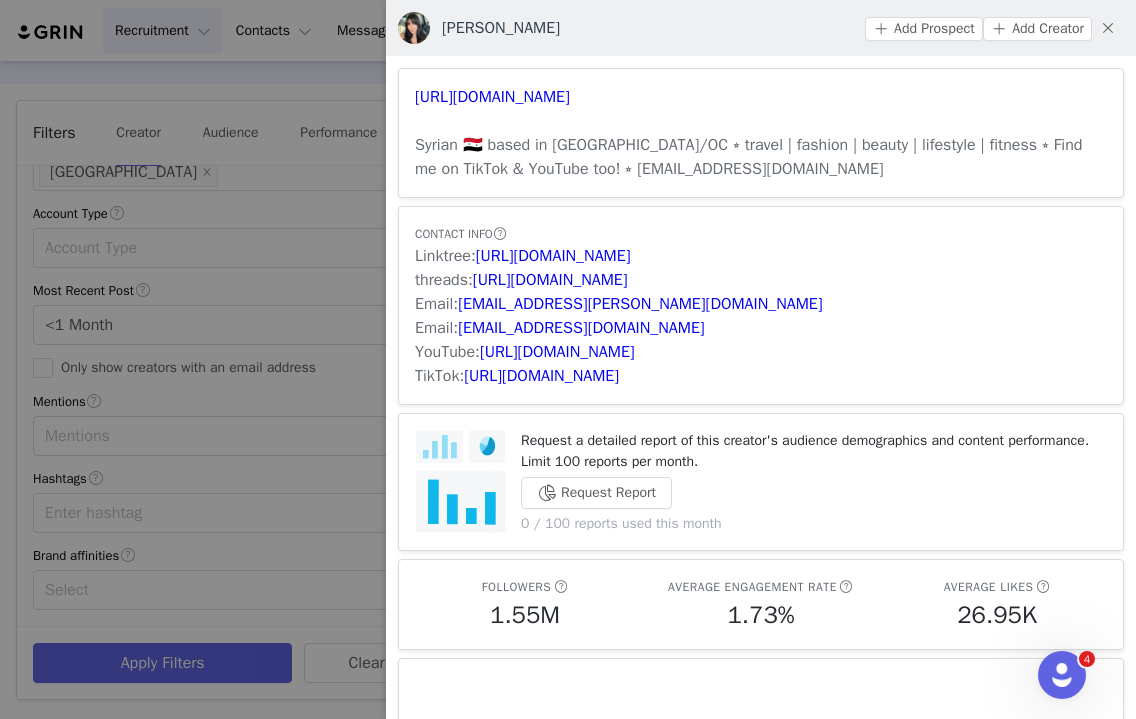 click at bounding box center [568, 359] 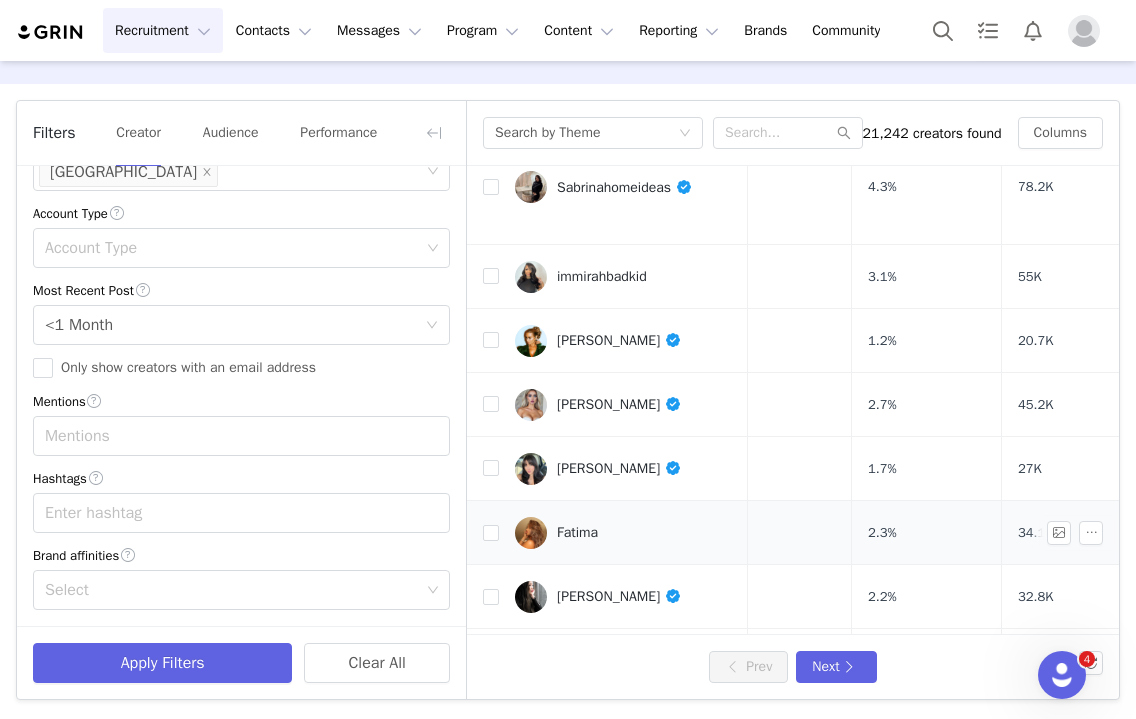 click on "Fatima" at bounding box center [577, 533] 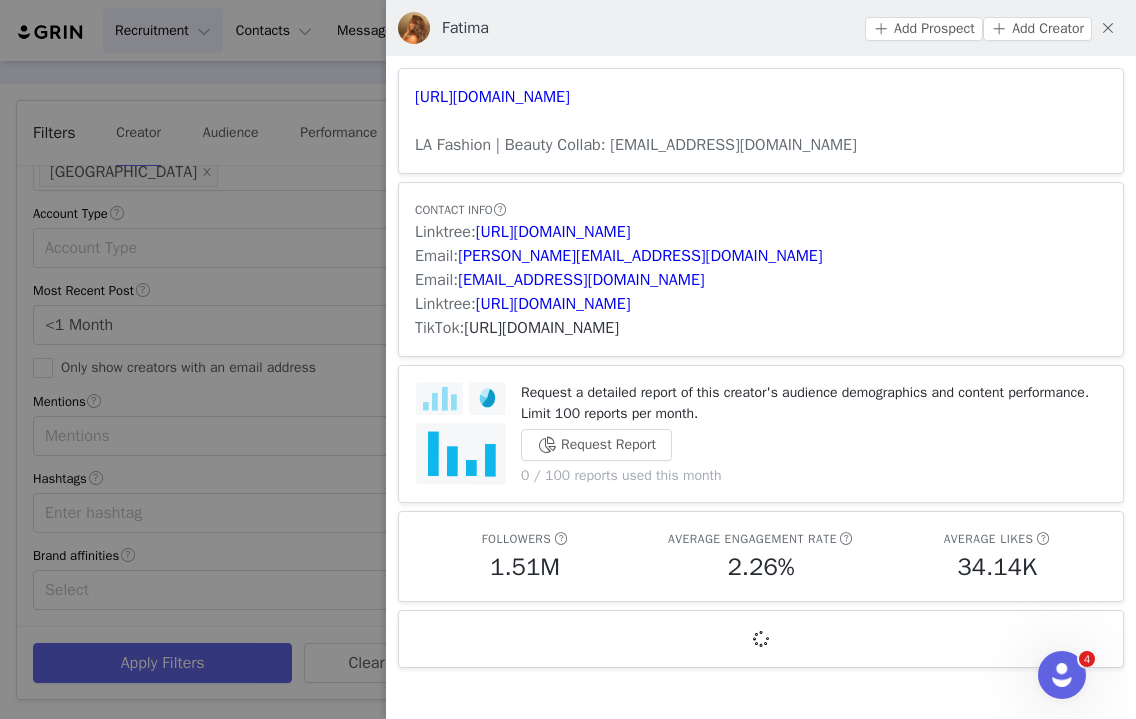 click on "https://www.tiktok.com/share/user/7066708641407403013" at bounding box center [541, 328] 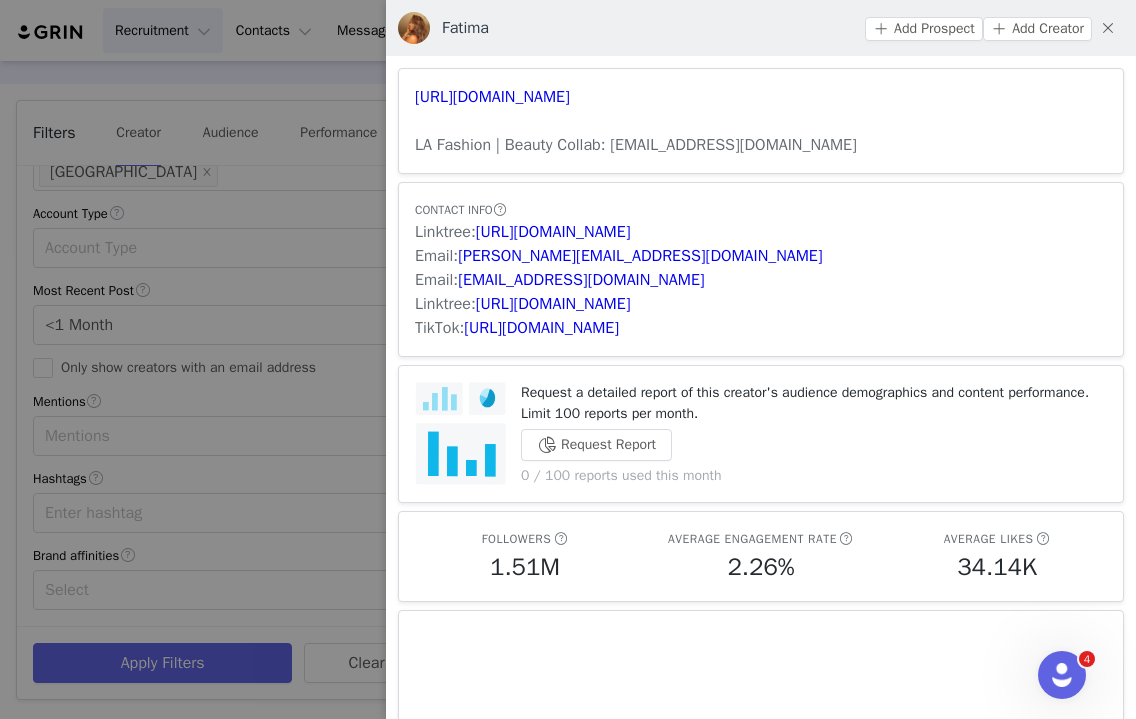 click at bounding box center (568, 359) 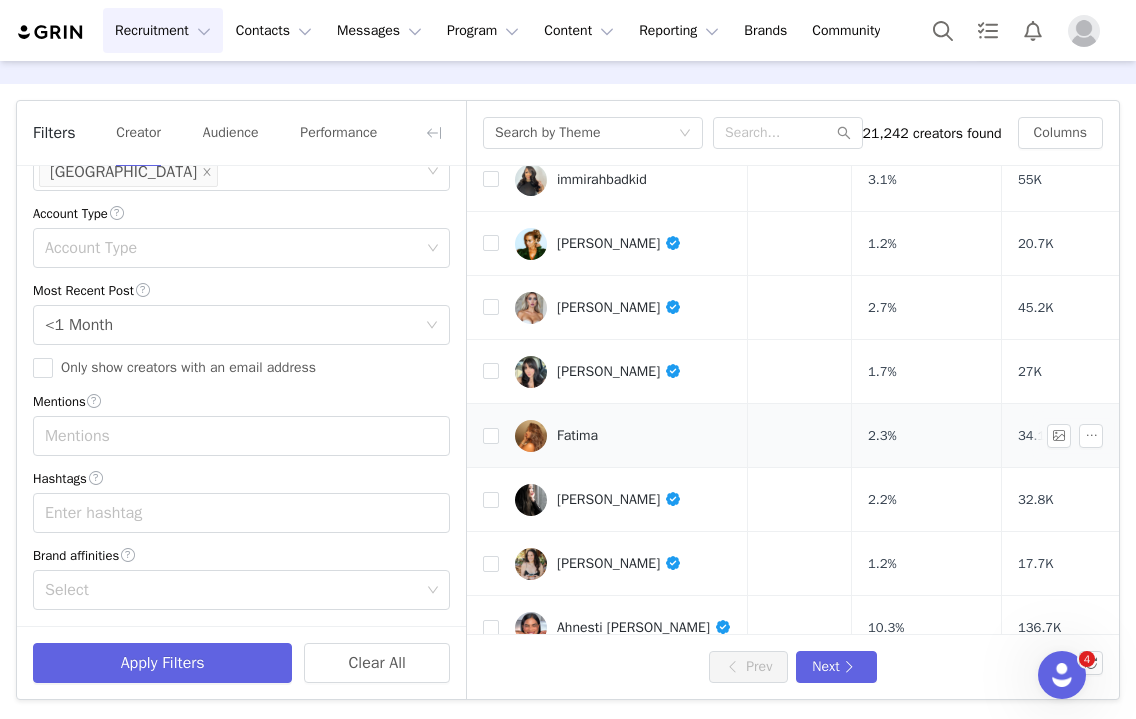scroll, scrollTop: 909, scrollLeft: 46, axis: both 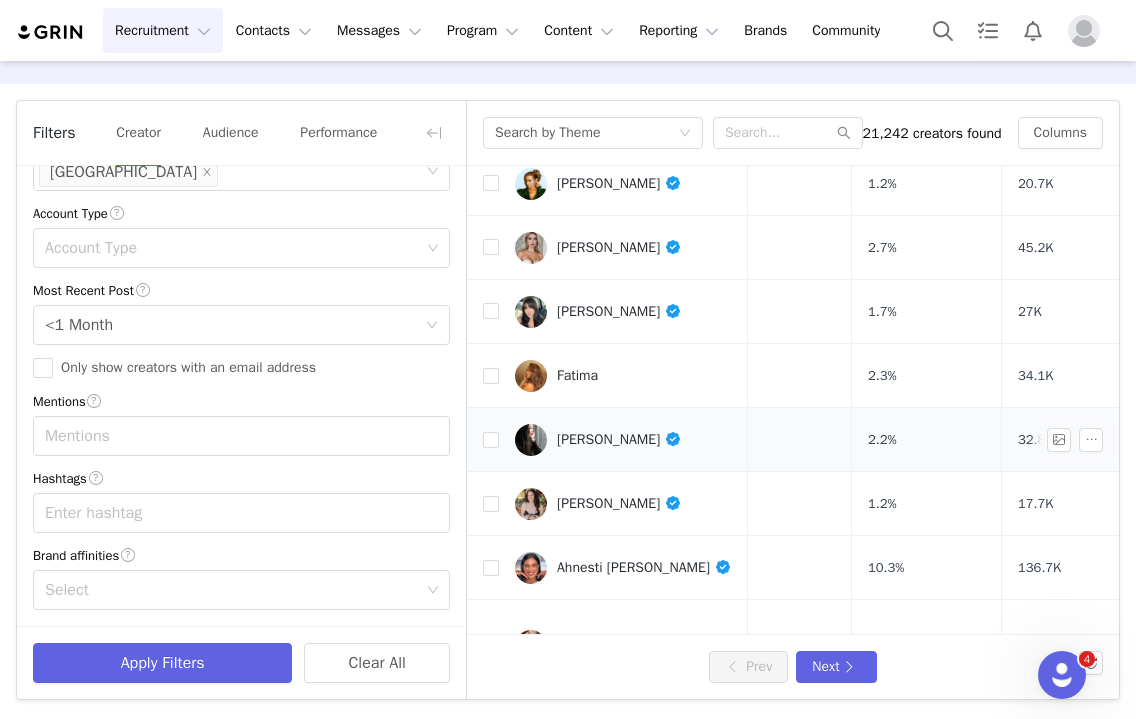 click on "Wendy Nguyen" at bounding box center (619, 439) 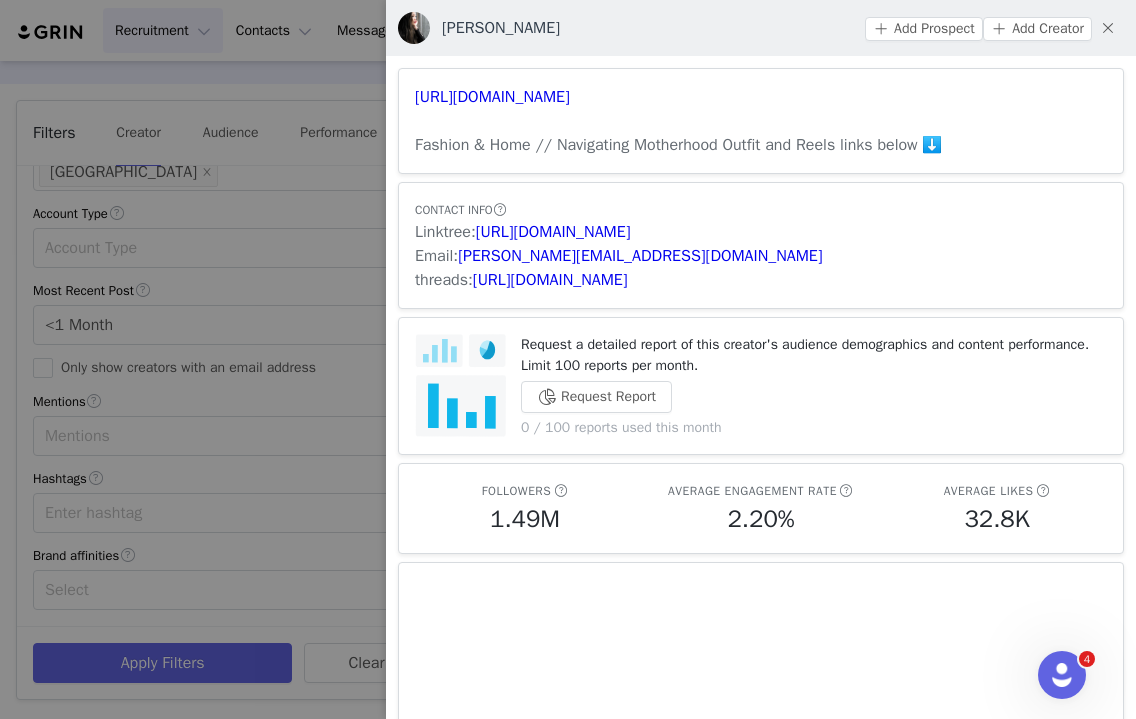 click at bounding box center [568, 359] 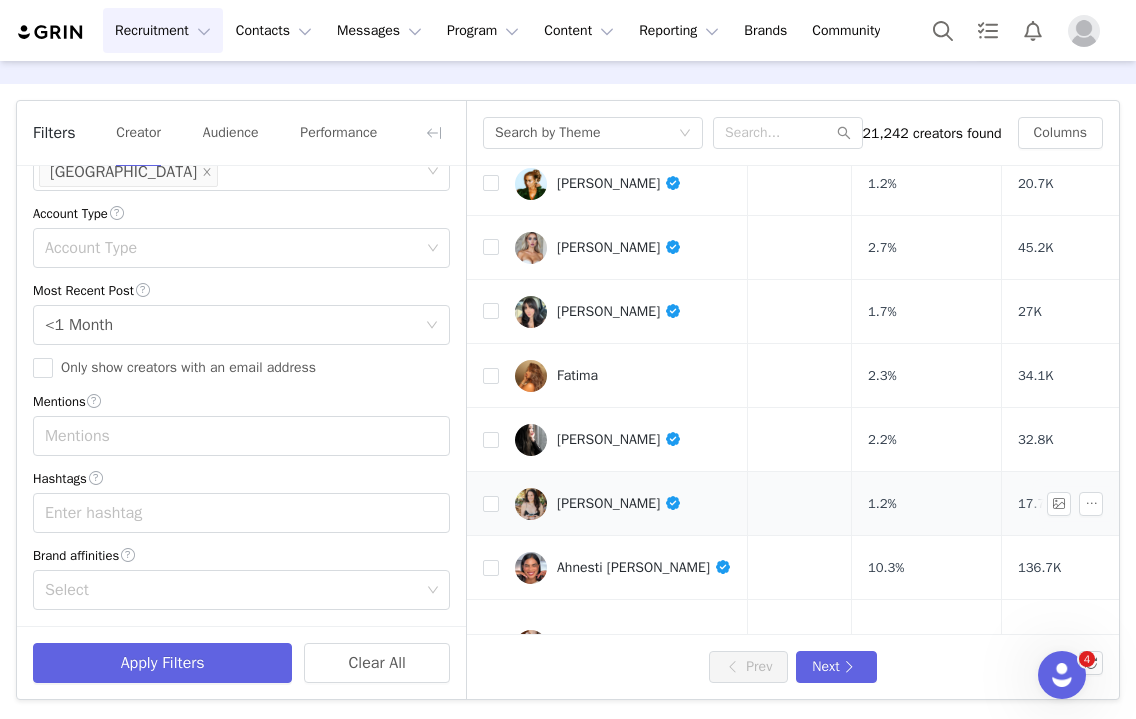 click on "JENICKA • LOPEZ" at bounding box center (623, 504) 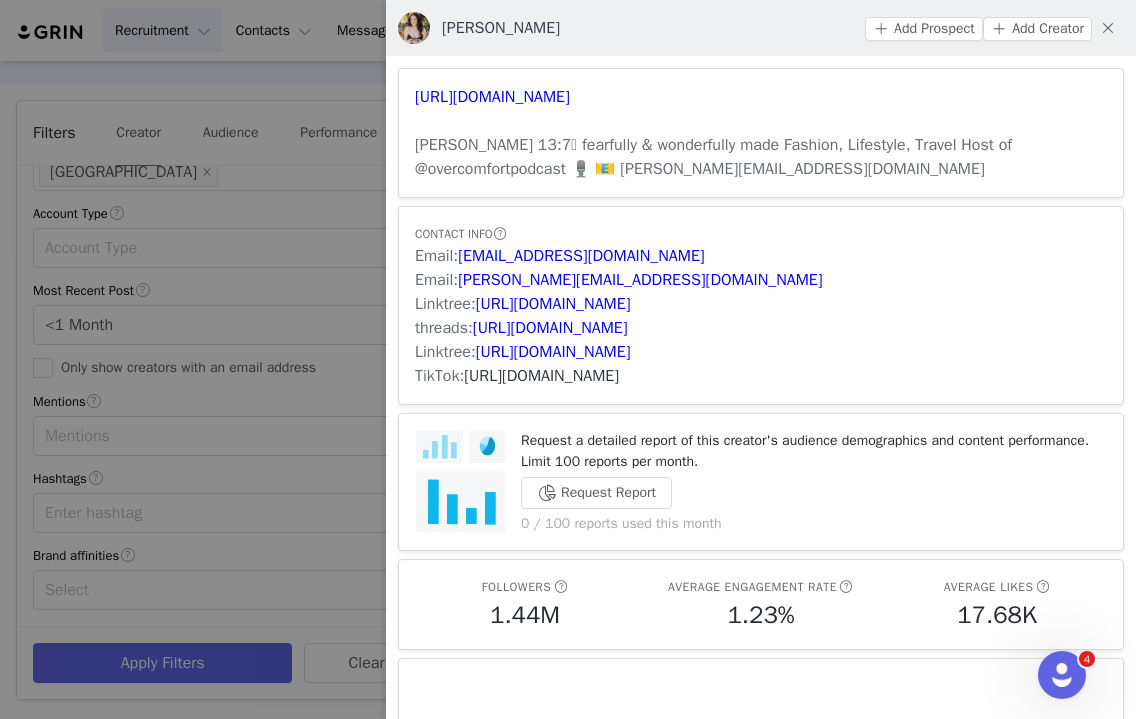 click on "https://www.tiktok.com/share/user/6798273720677319686" at bounding box center [541, 376] 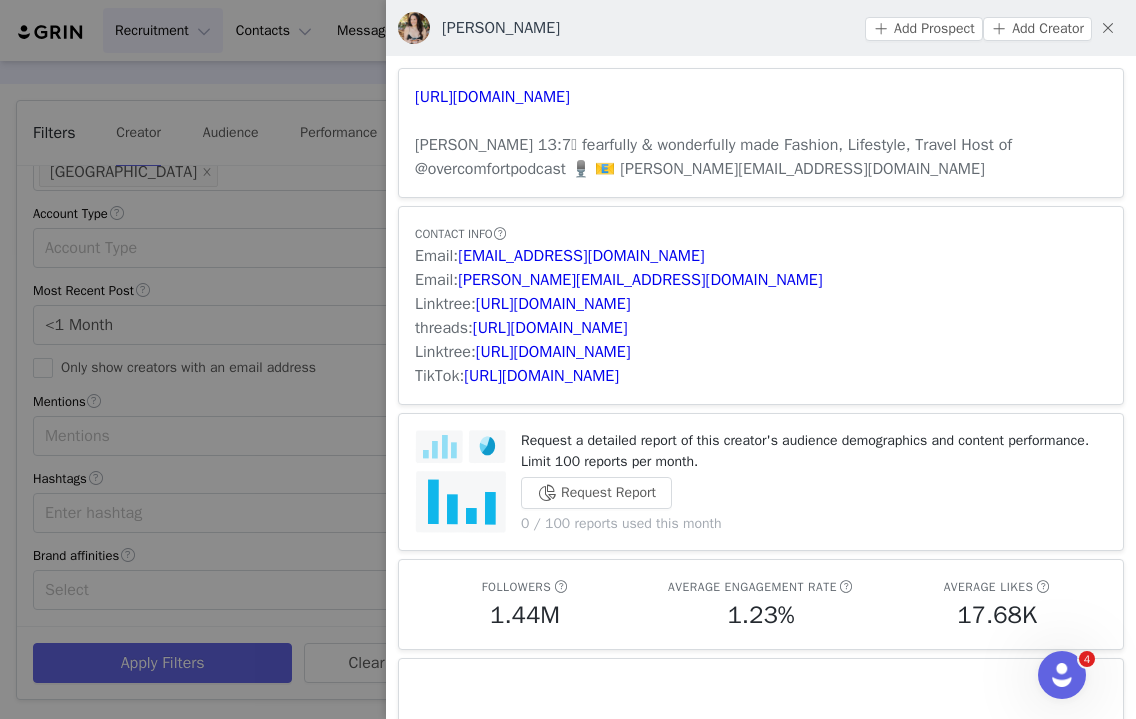 click at bounding box center [568, 359] 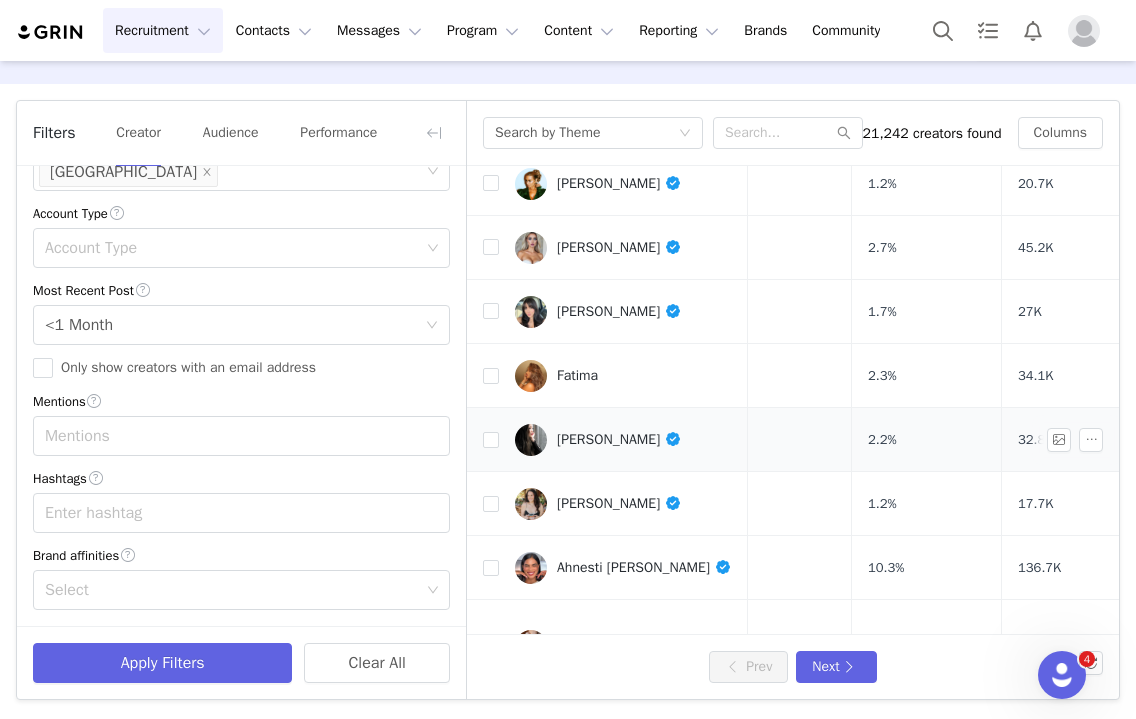 scroll, scrollTop: 939, scrollLeft: 46, axis: both 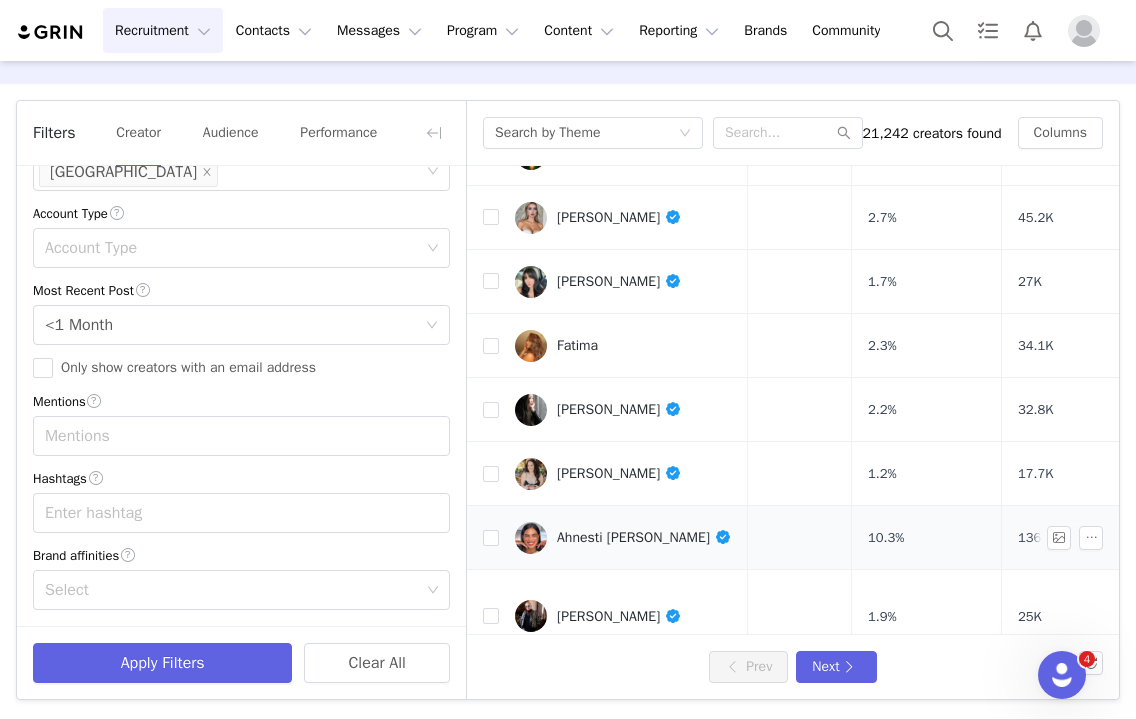 click on "Ahnesti Monet McMichael" at bounding box center [644, 537] 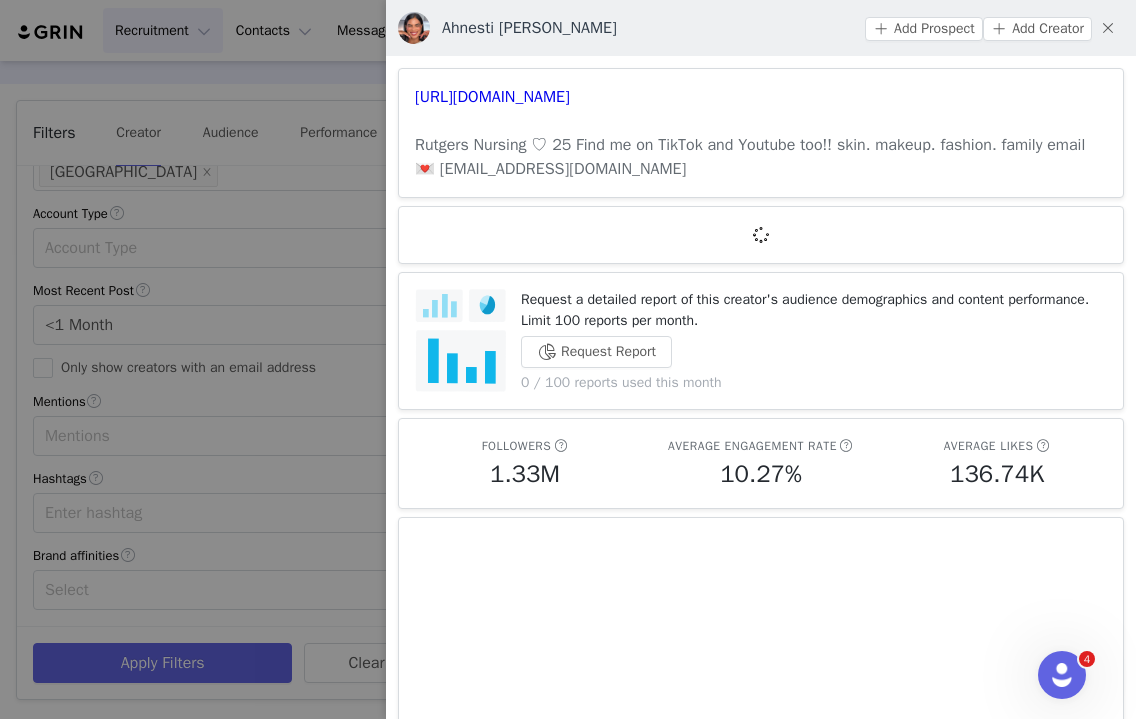 click at bounding box center [568, 359] 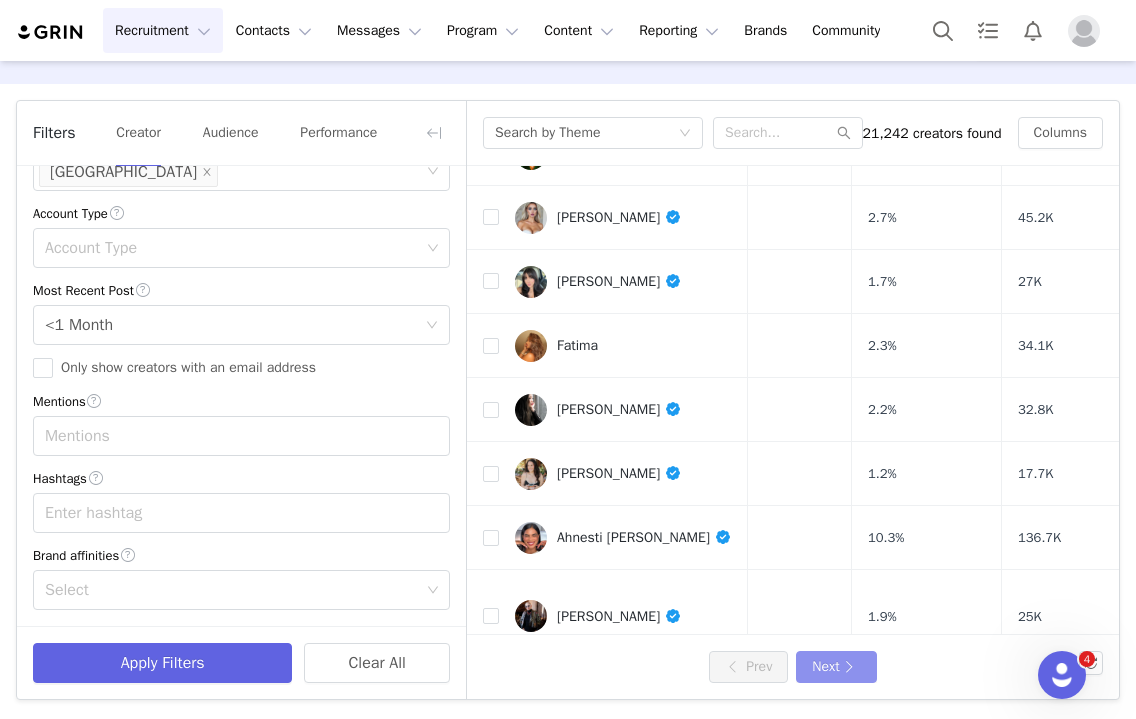 click on "Next" at bounding box center (836, 667) 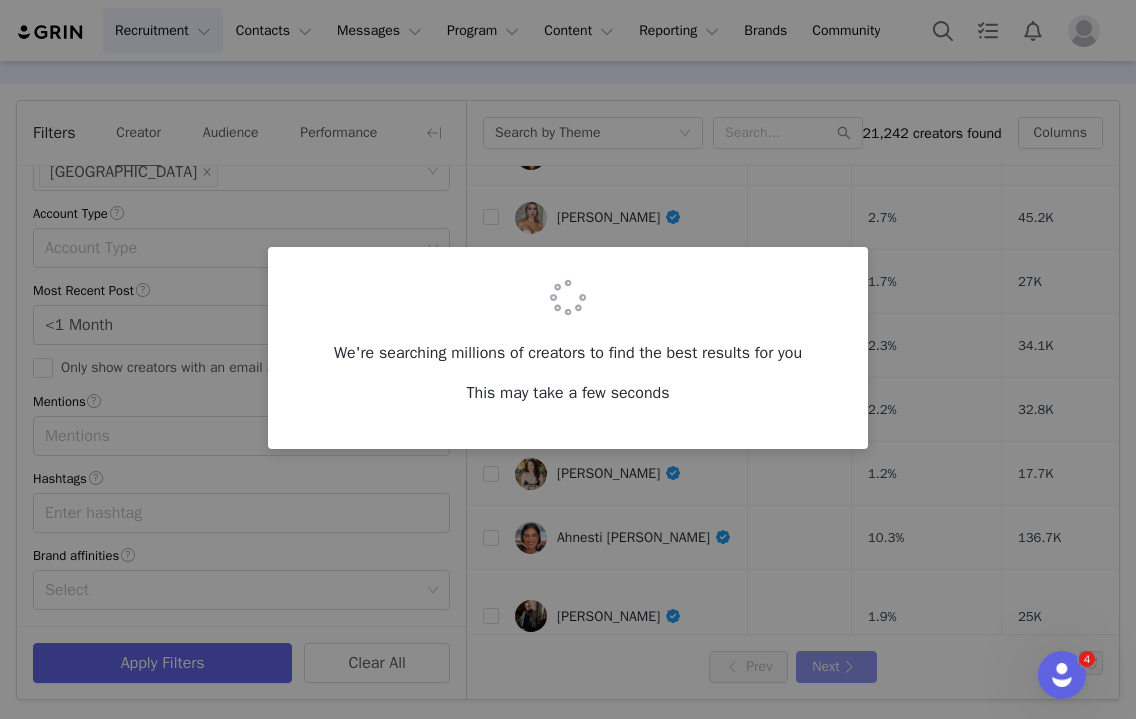 scroll, scrollTop: 0, scrollLeft: 0, axis: both 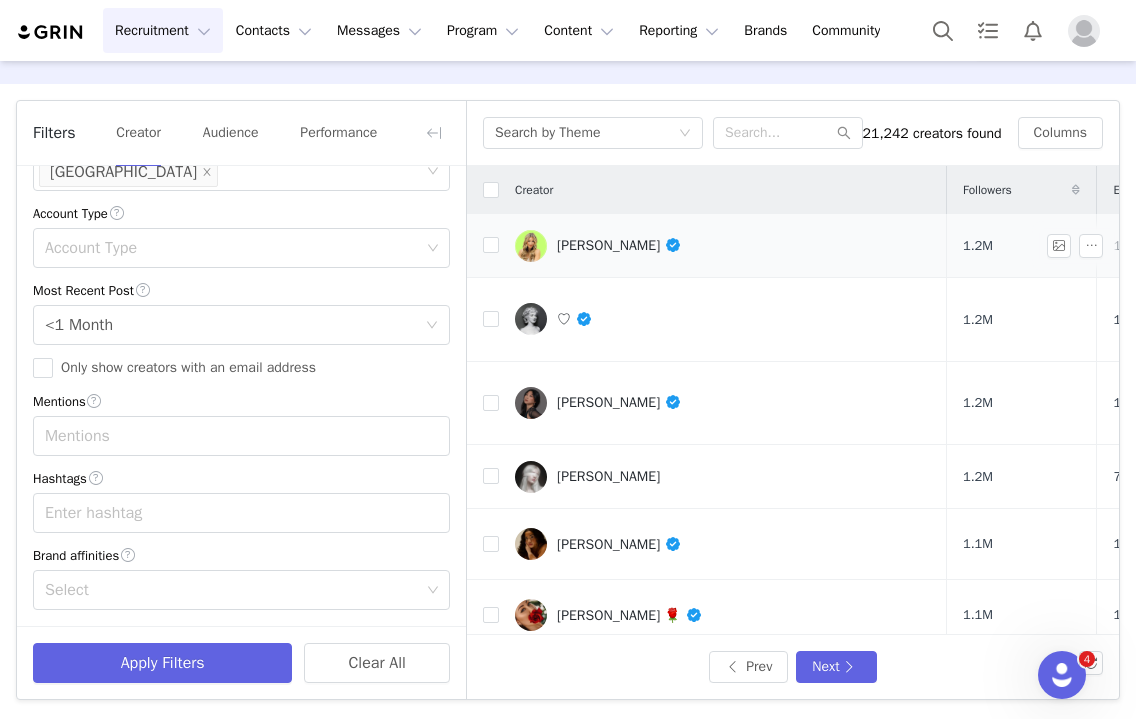 click on "sarah litvinchuk" at bounding box center (619, 245) 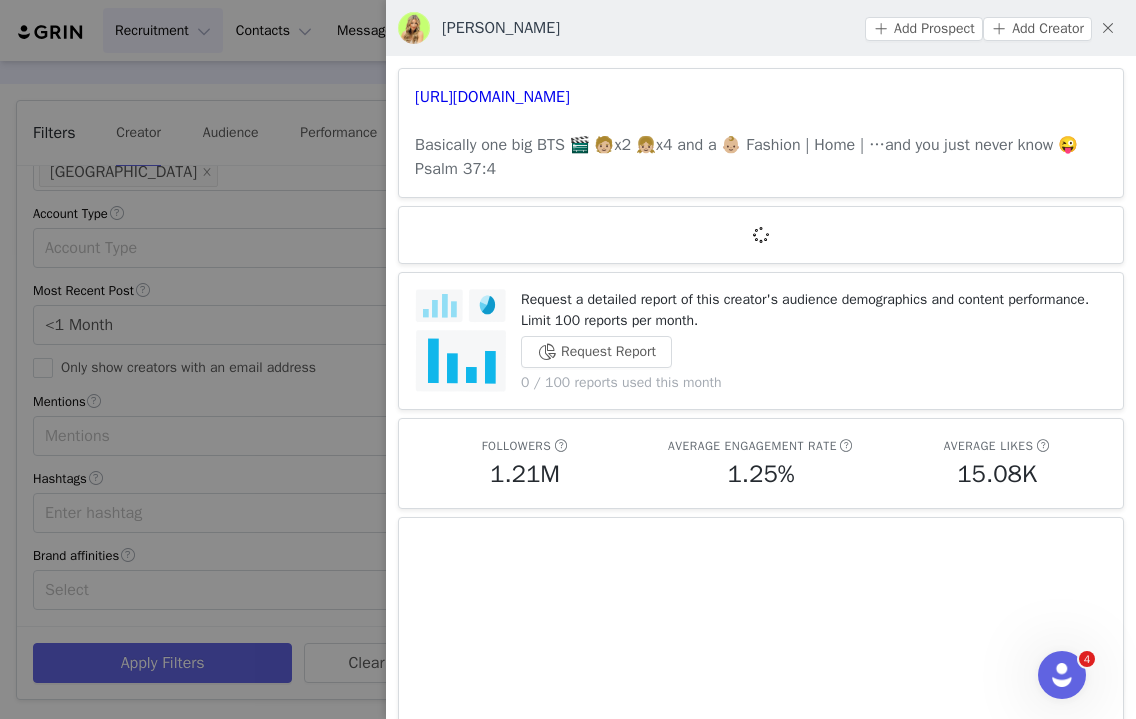 click at bounding box center (568, 359) 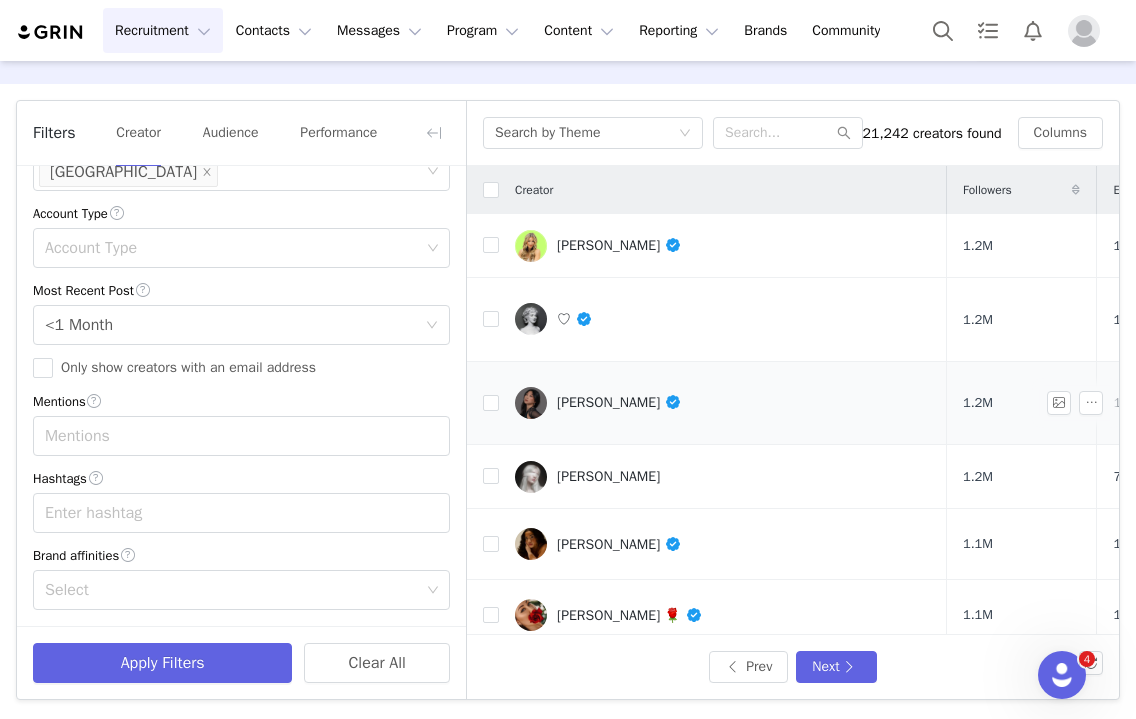click on "Vanessa" at bounding box center [619, 402] 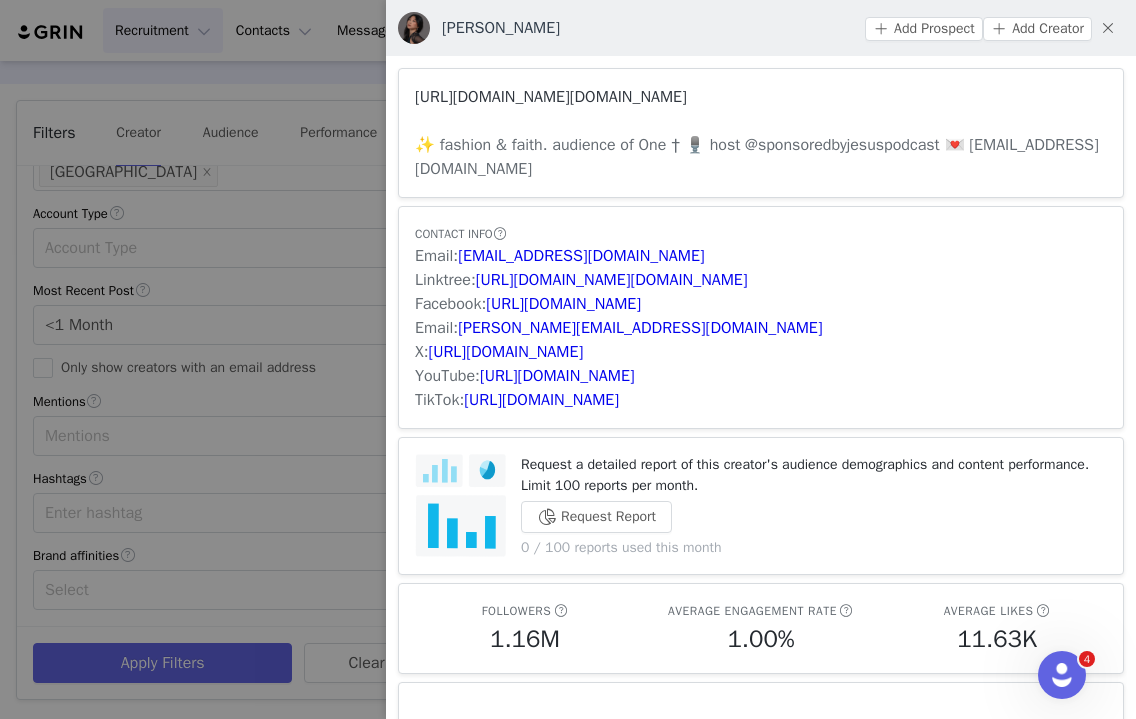 drag, startPoint x: 752, startPoint y: 93, endPoint x: 625, endPoint y: 97, distance: 127.06297 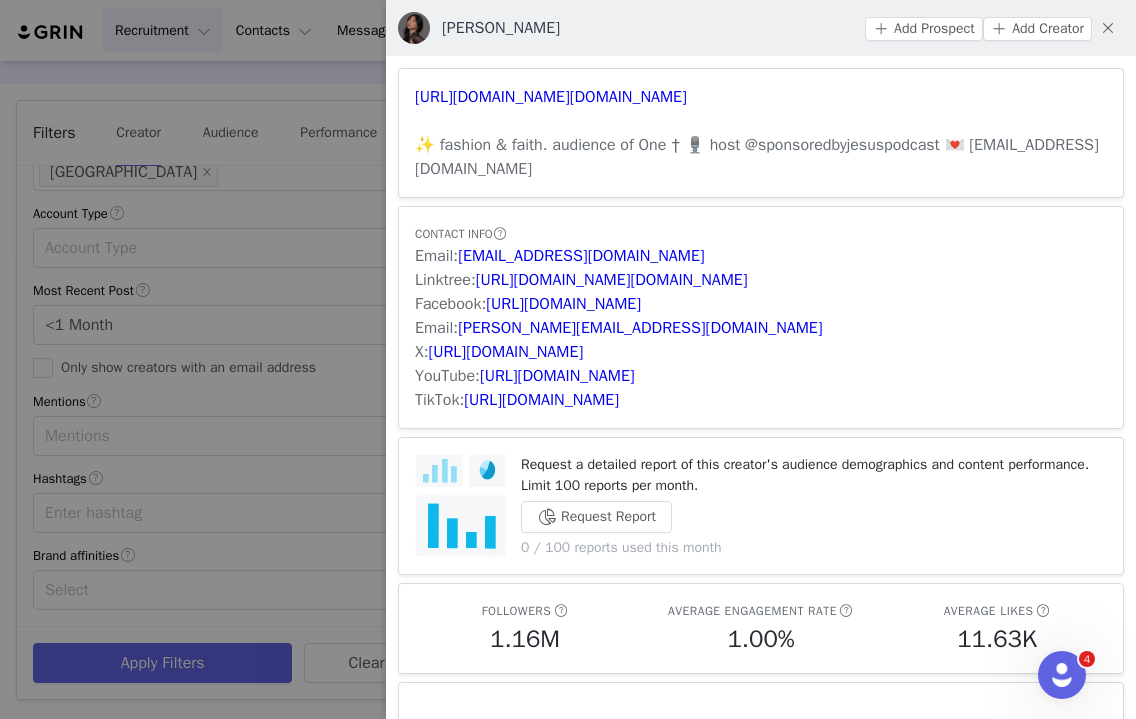 click at bounding box center (568, 359) 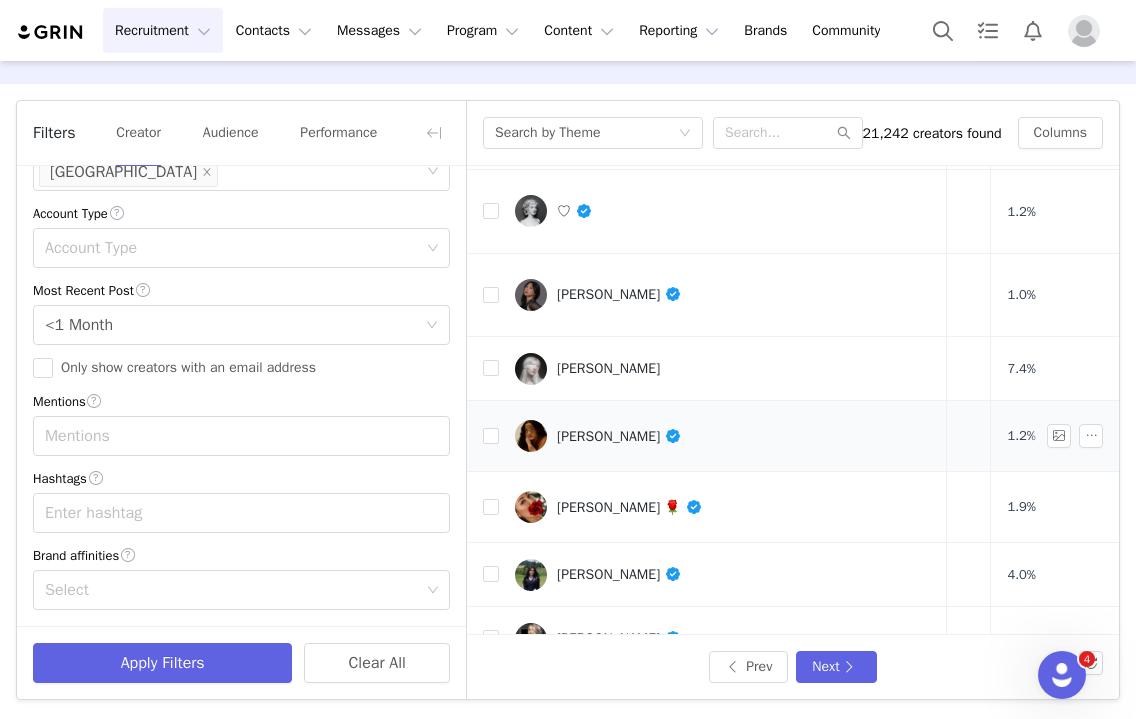 scroll, scrollTop: 108, scrollLeft: 131, axis: both 